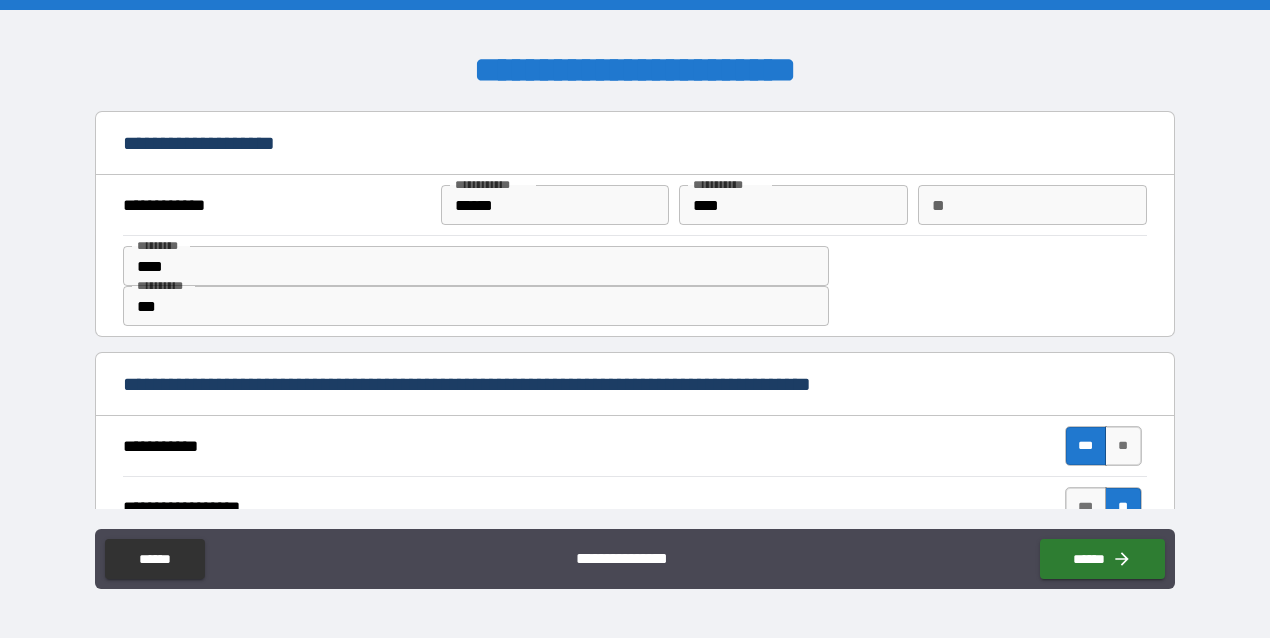 scroll, scrollTop: 0, scrollLeft: 0, axis: both 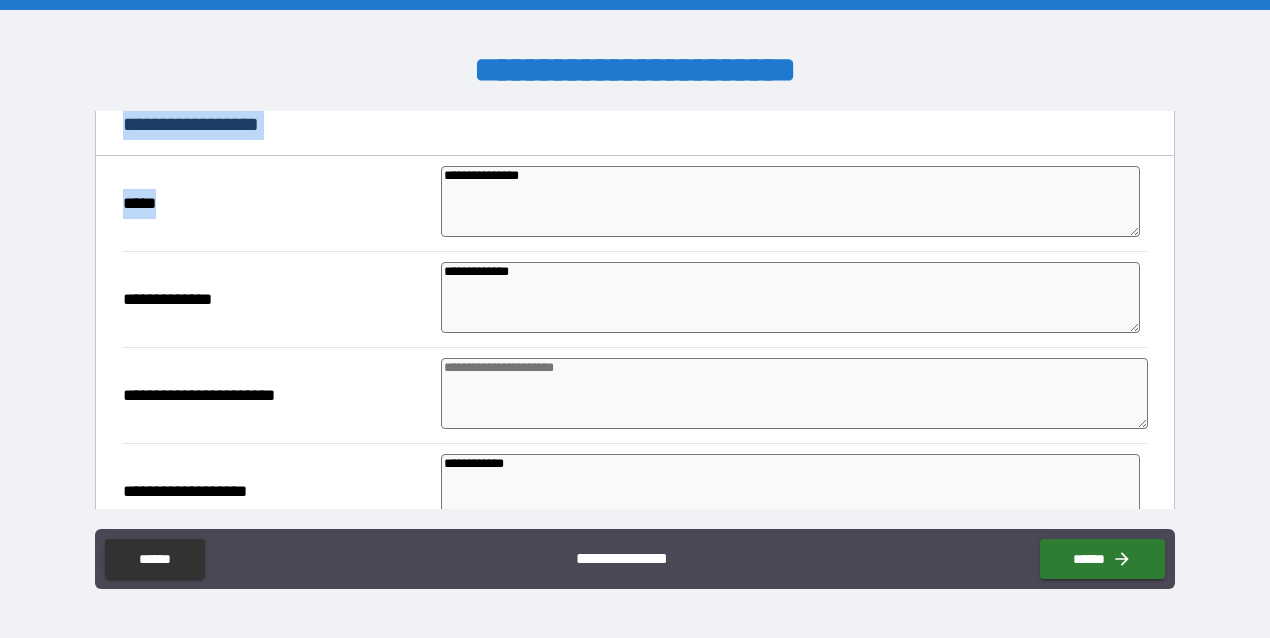 click on "**********" at bounding box center [635, 321] 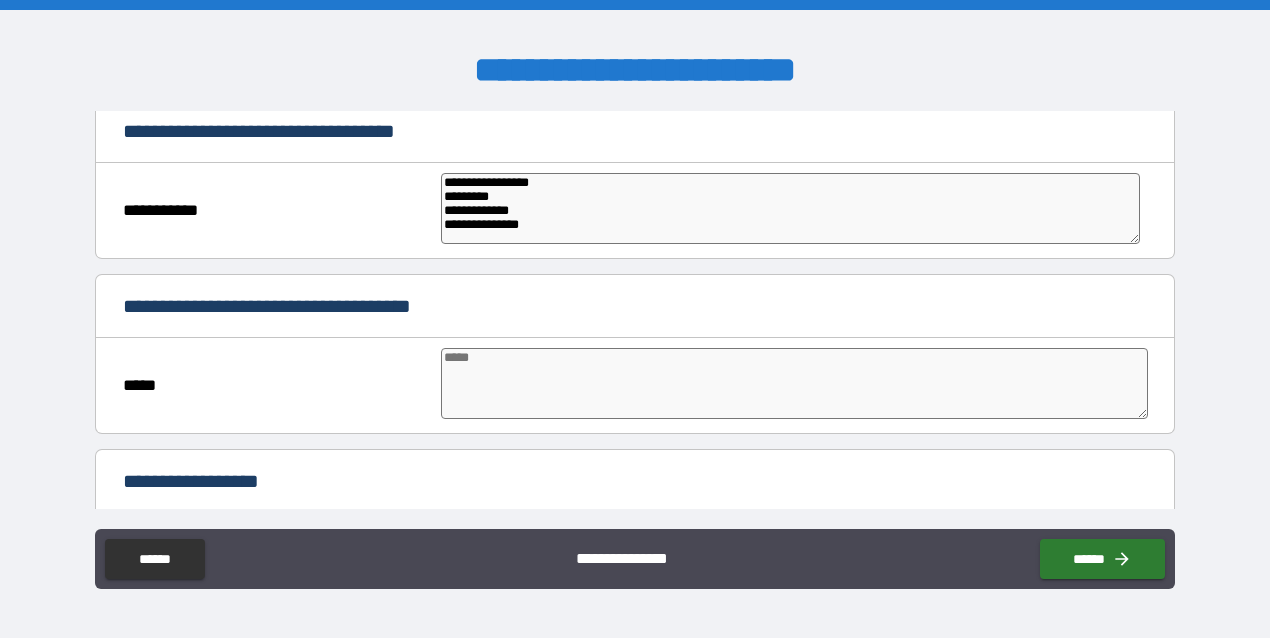 scroll, scrollTop: 5404, scrollLeft: 0, axis: vertical 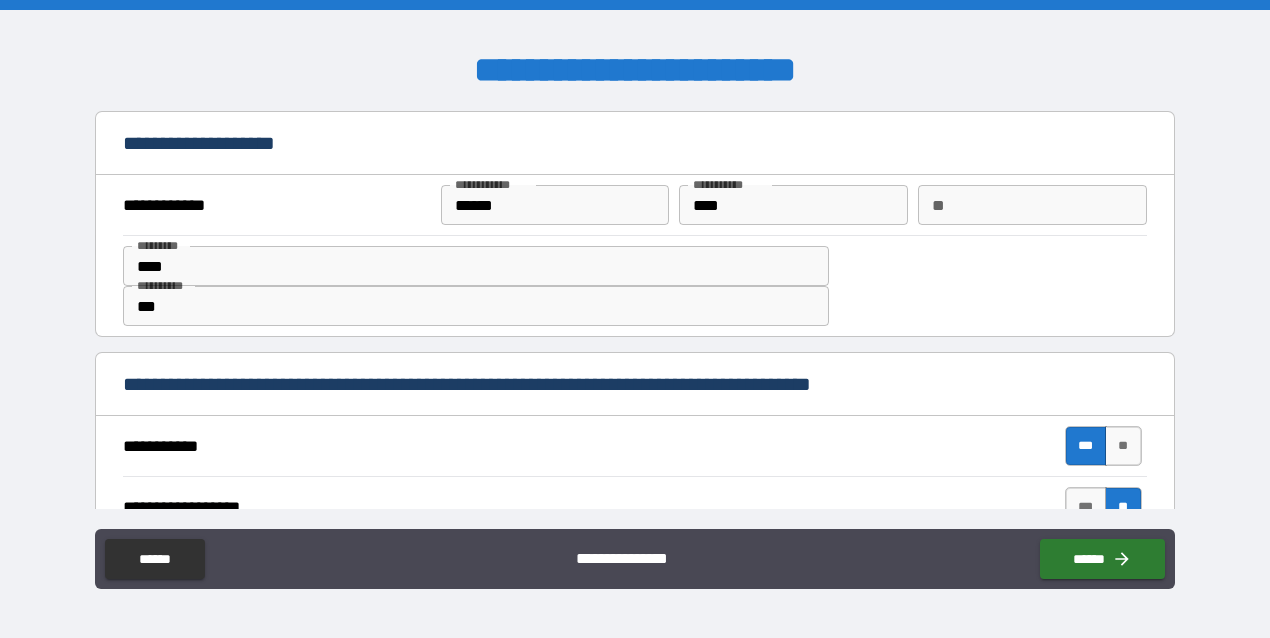 click on "****" at bounding box center [793, 205] 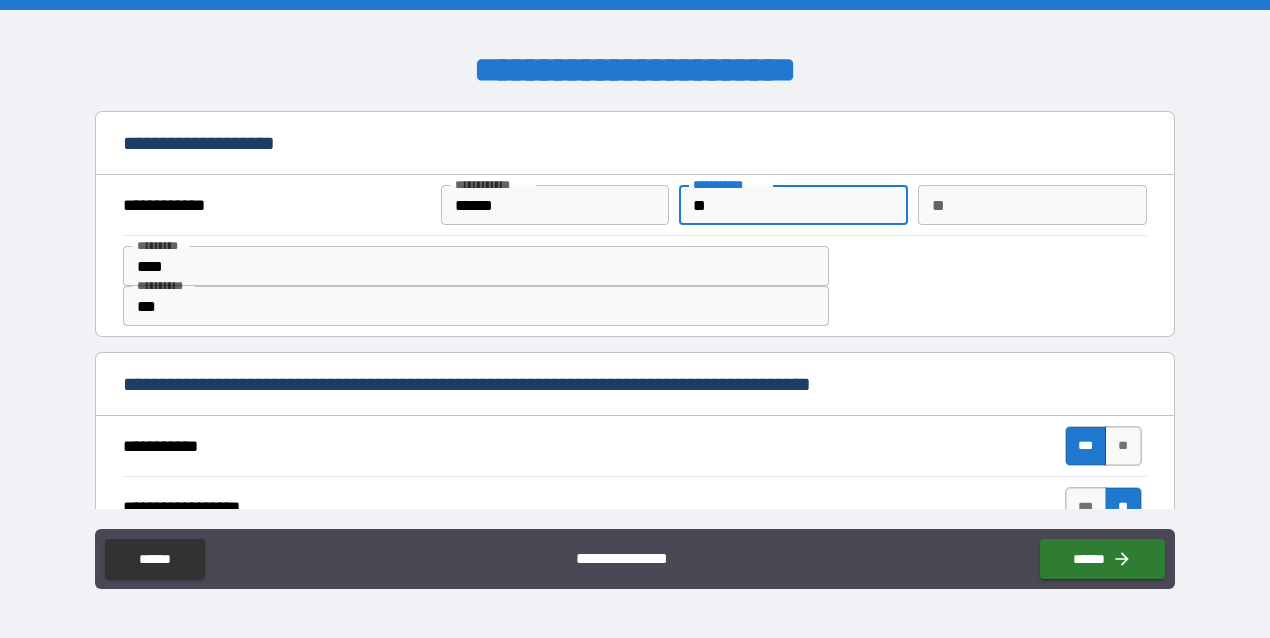type on "*" 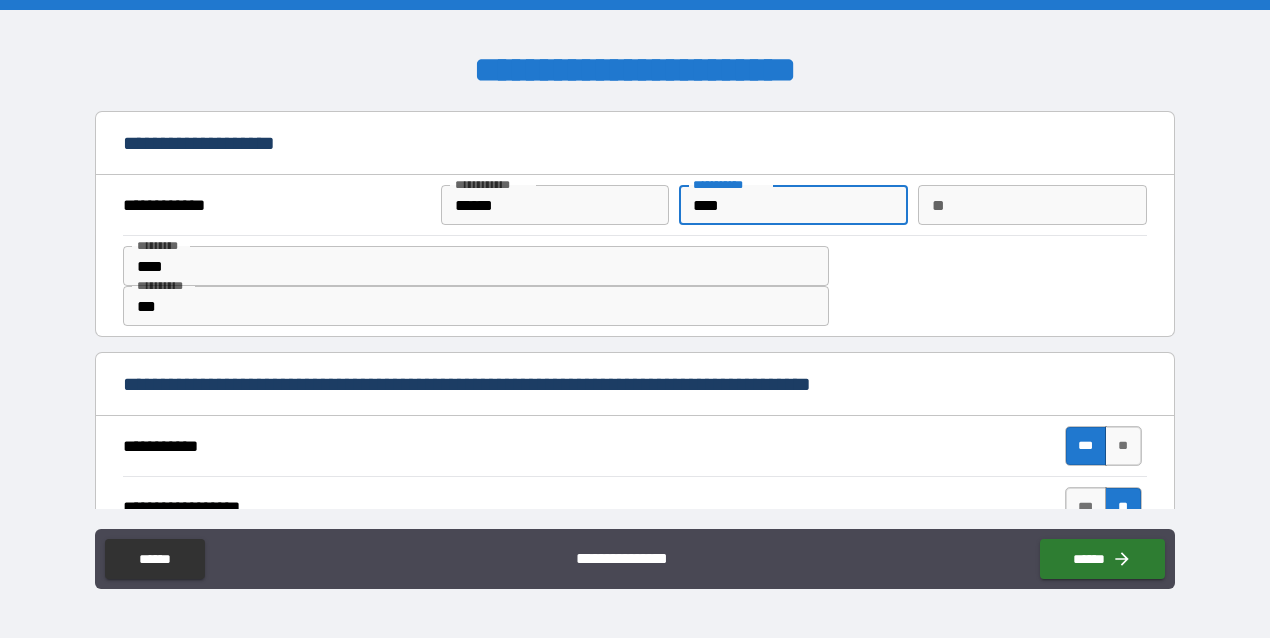 type on "****" 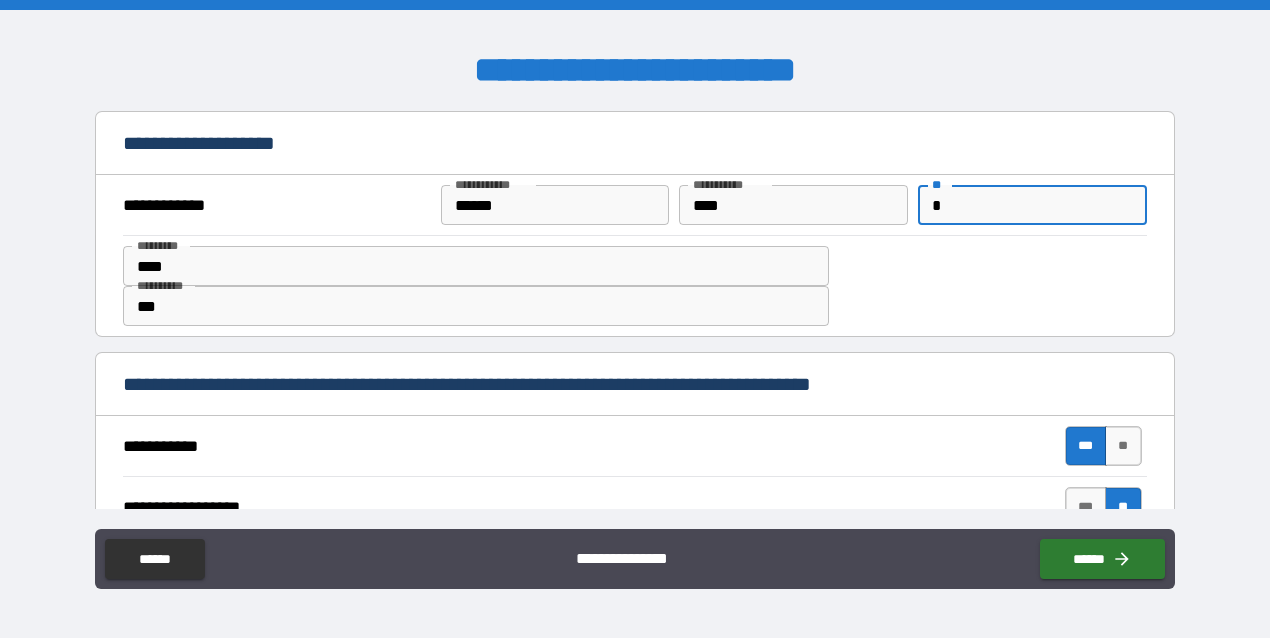 type on "*" 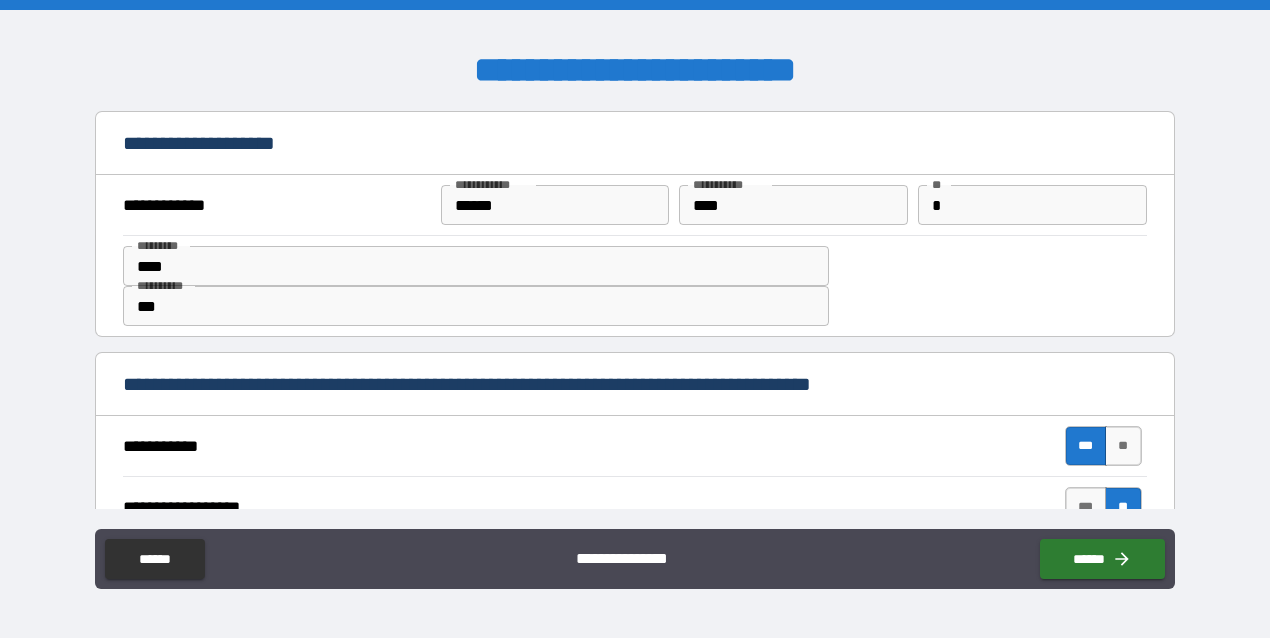 click on "**********" at bounding box center [635, 321] 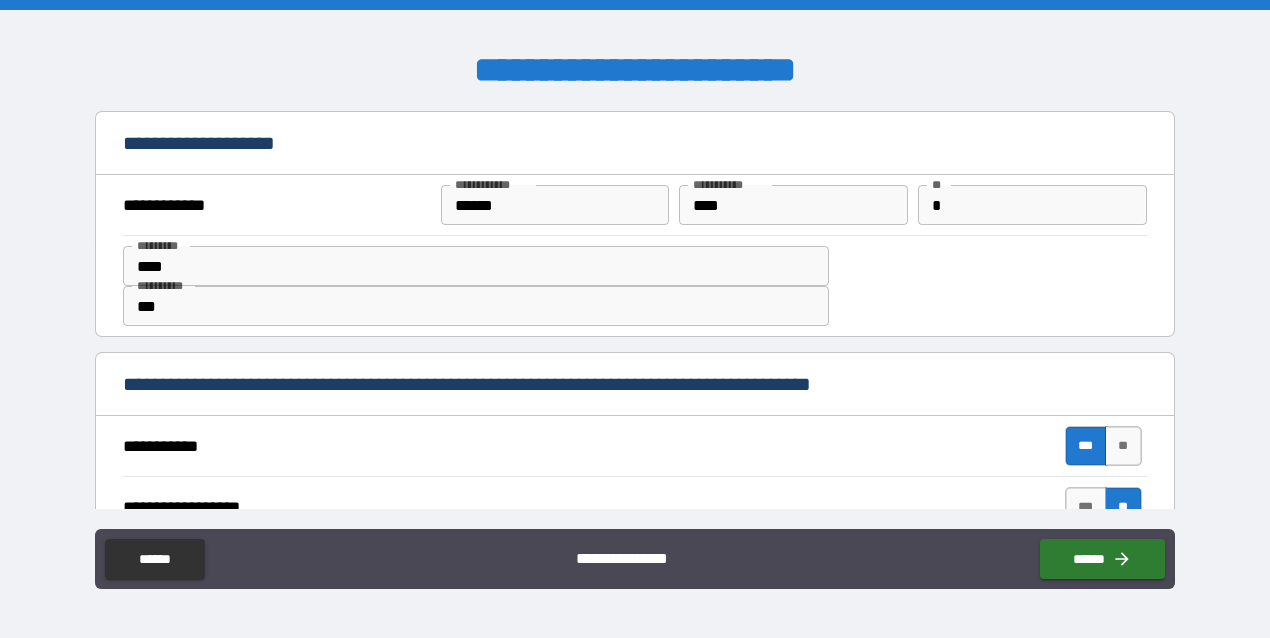 scroll, scrollTop: 358, scrollLeft: 0, axis: vertical 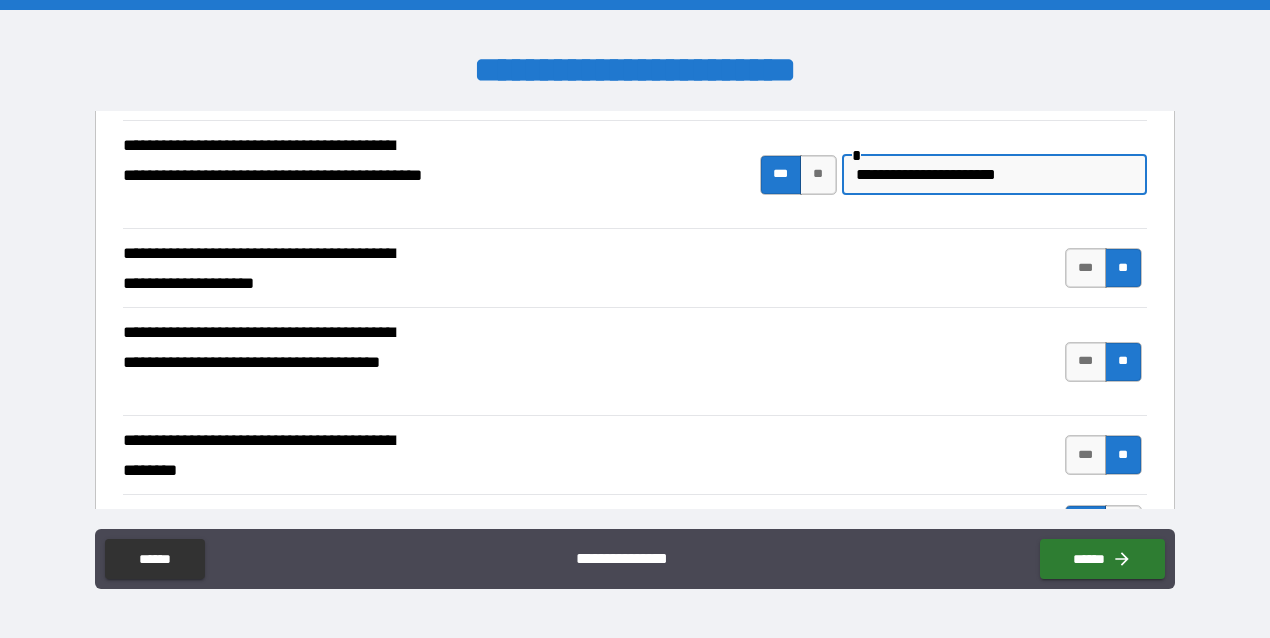 click on "**********" at bounding box center [994, 175] 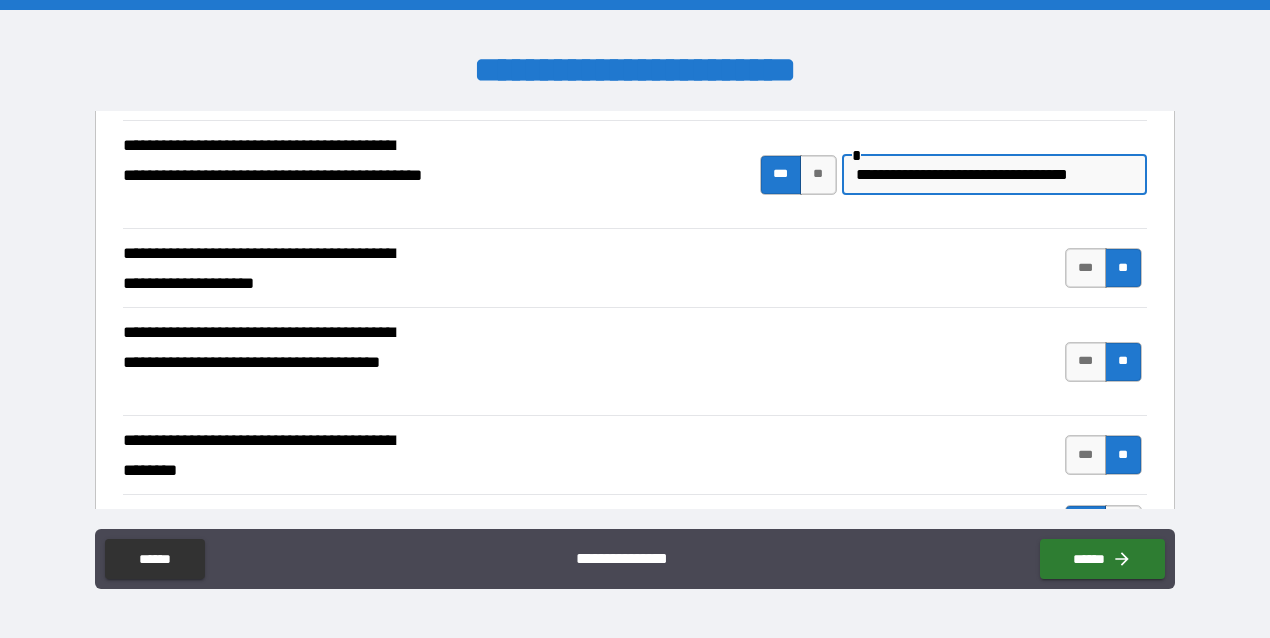 click on "**********" at bounding box center (994, 175) 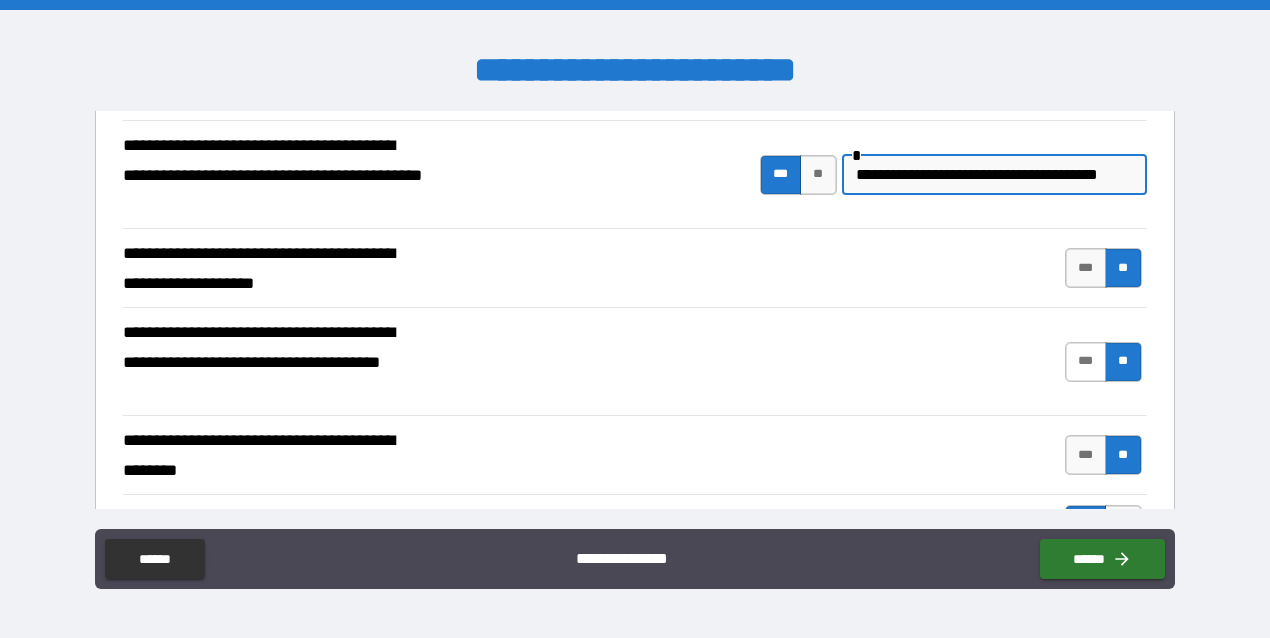 type on "**********" 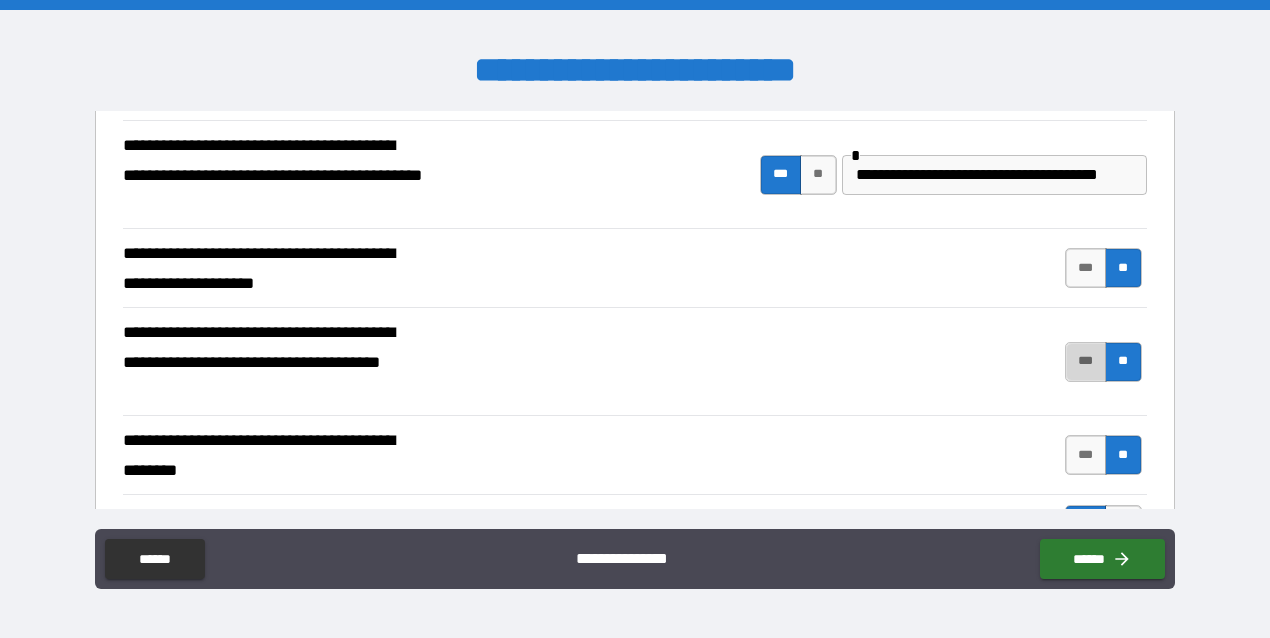 click on "***" at bounding box center [1086, 362] 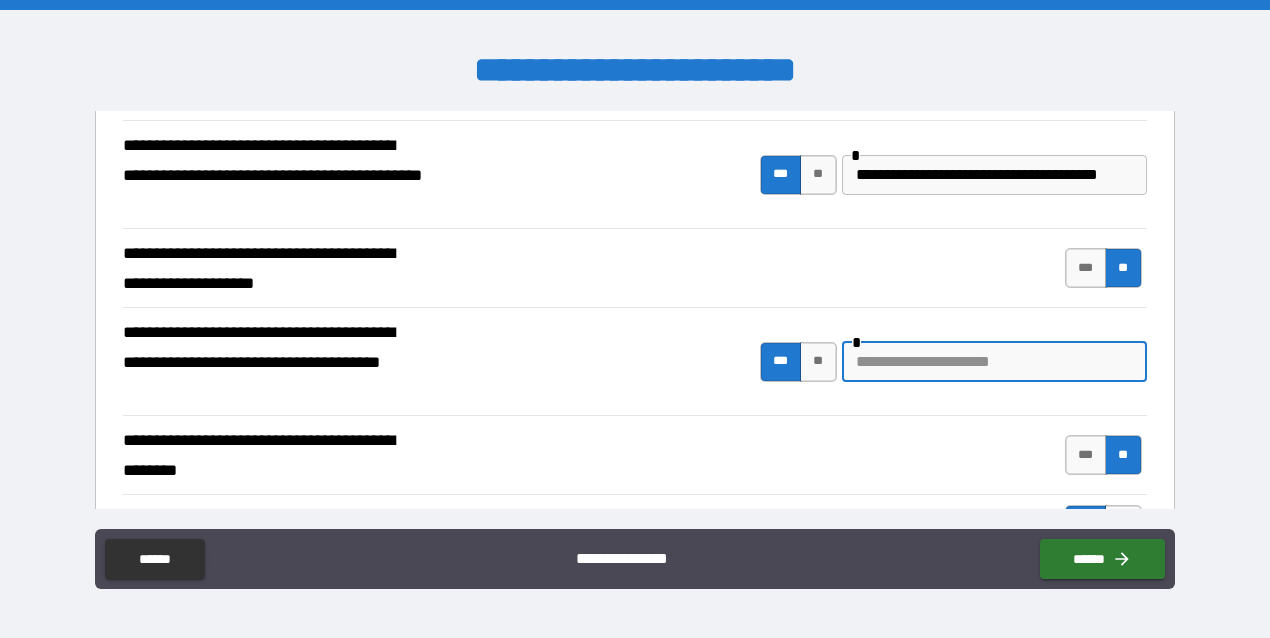 click at bounding box center [994, 362] 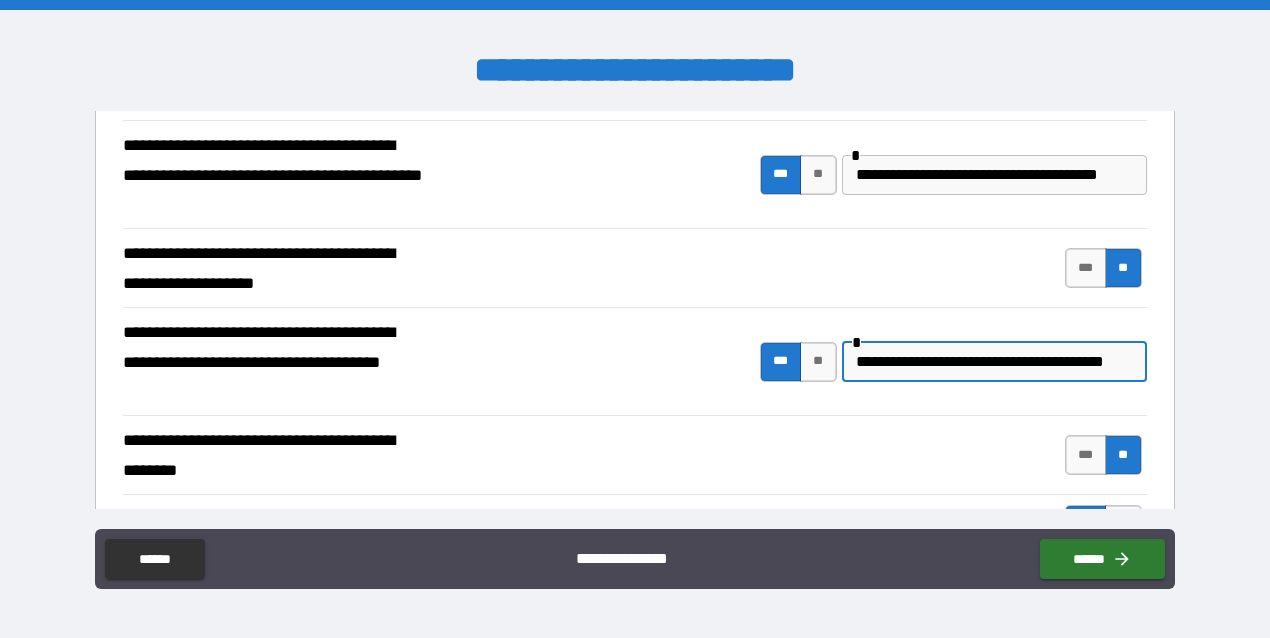 click on "**********" at bounding box center [994, 362] 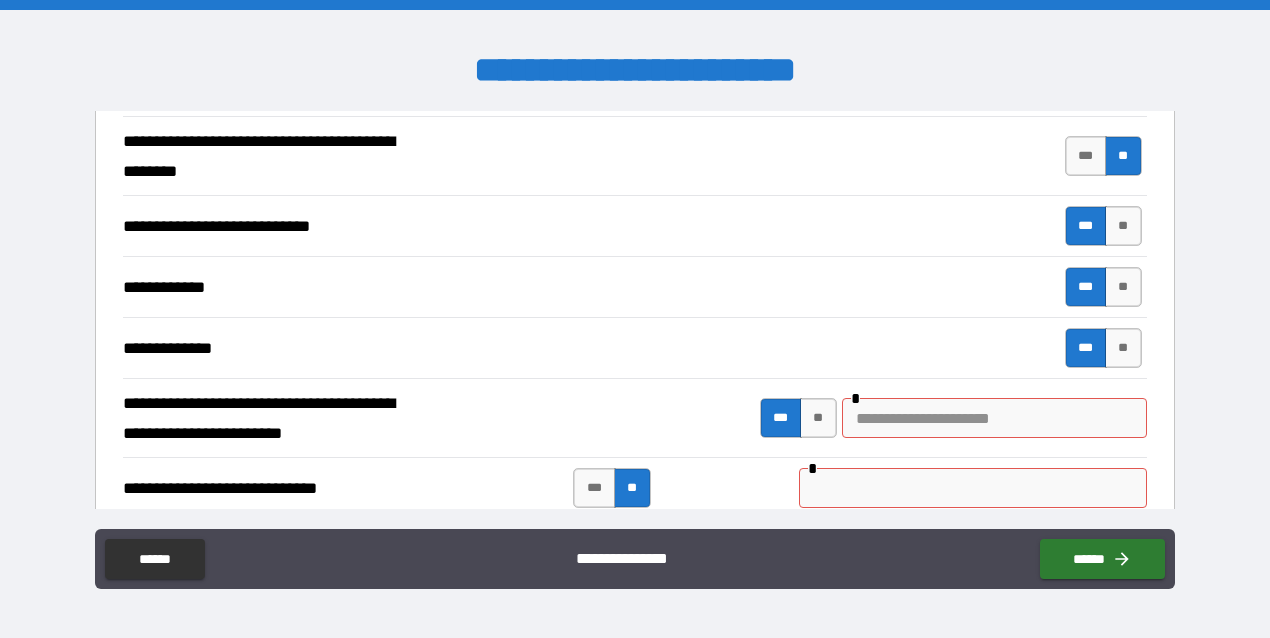 scroll, scrollTop: 4654, scrollLeft: 0, axis: vertical 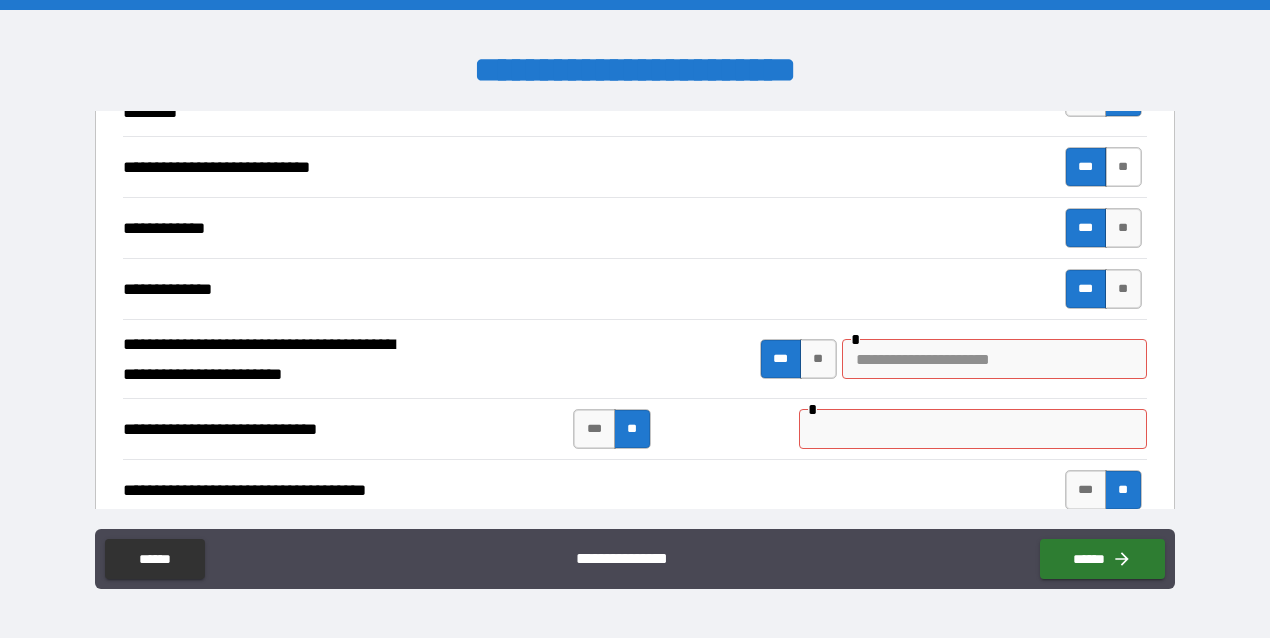 type on "**********" 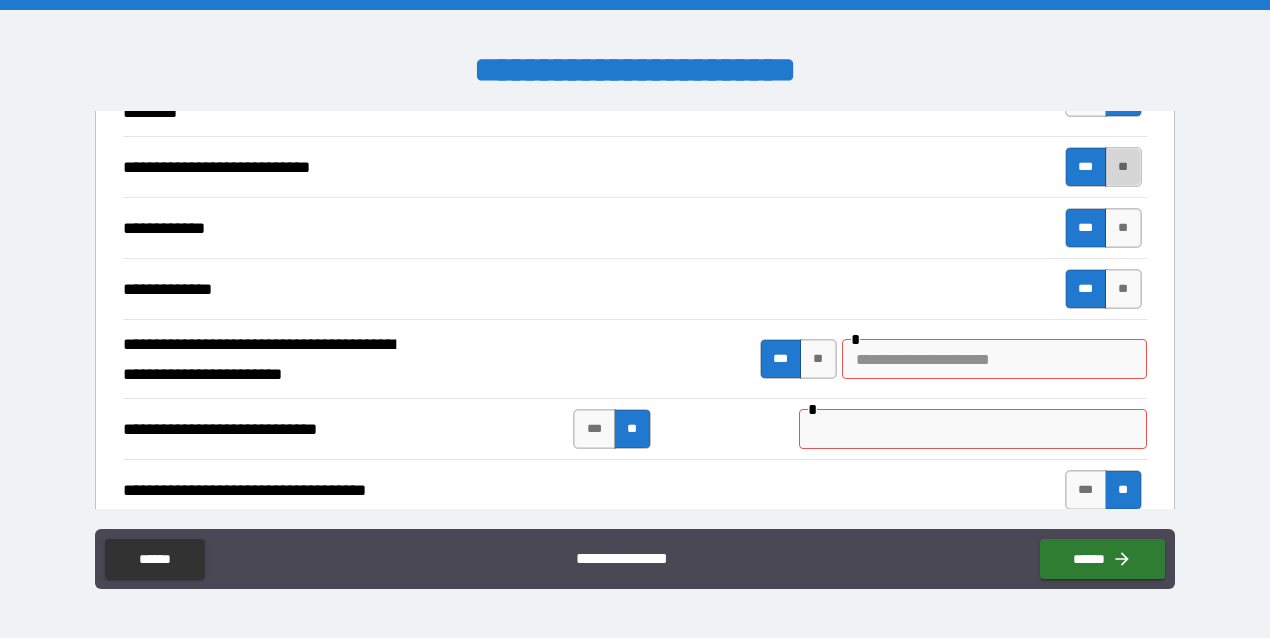 click on "**" at bounding box center [1123, 167] 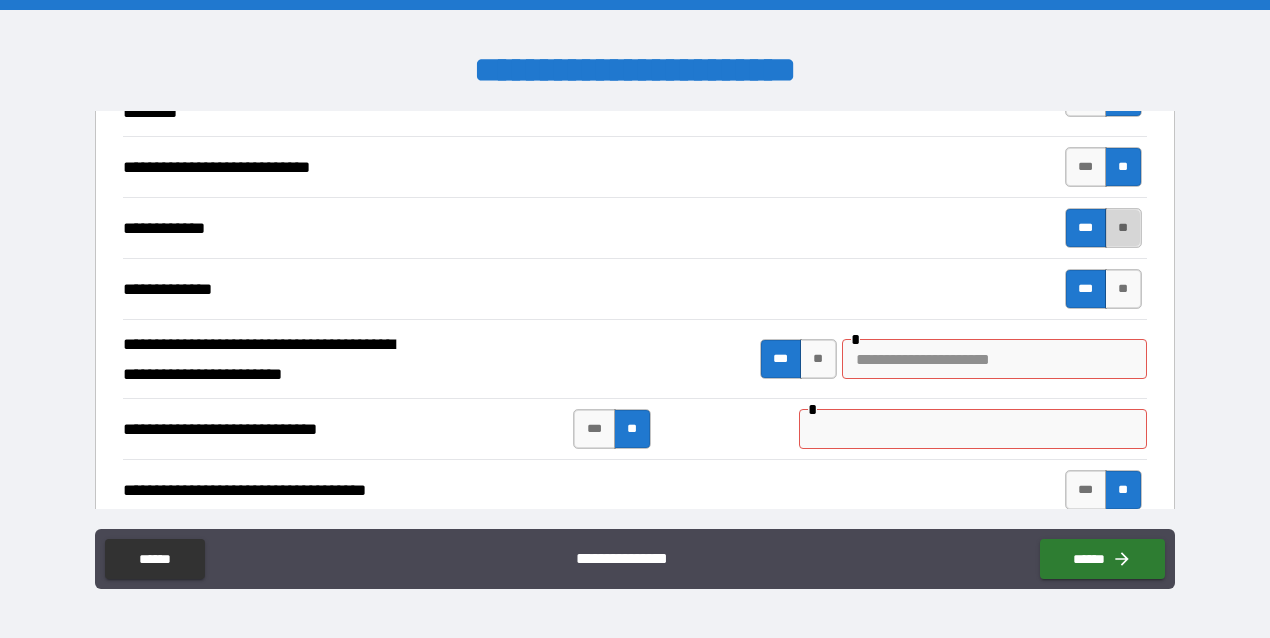 click on "**" at bounding box center (1123, 228) 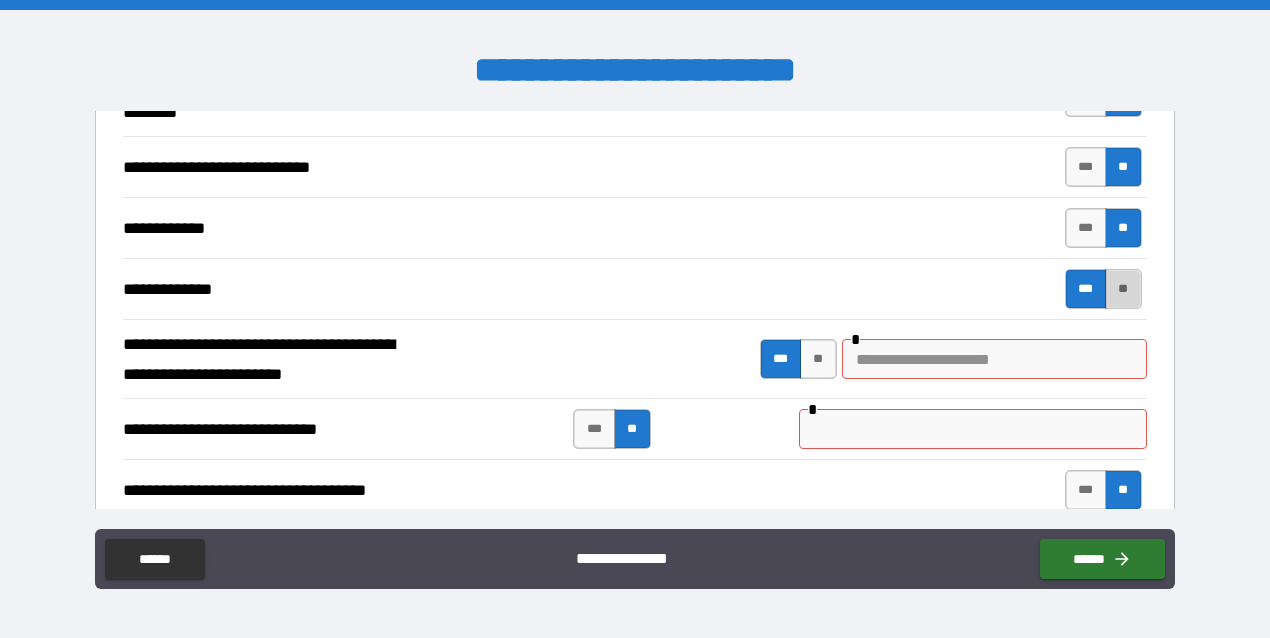 click on "**" at bounding box center [1123, 289] 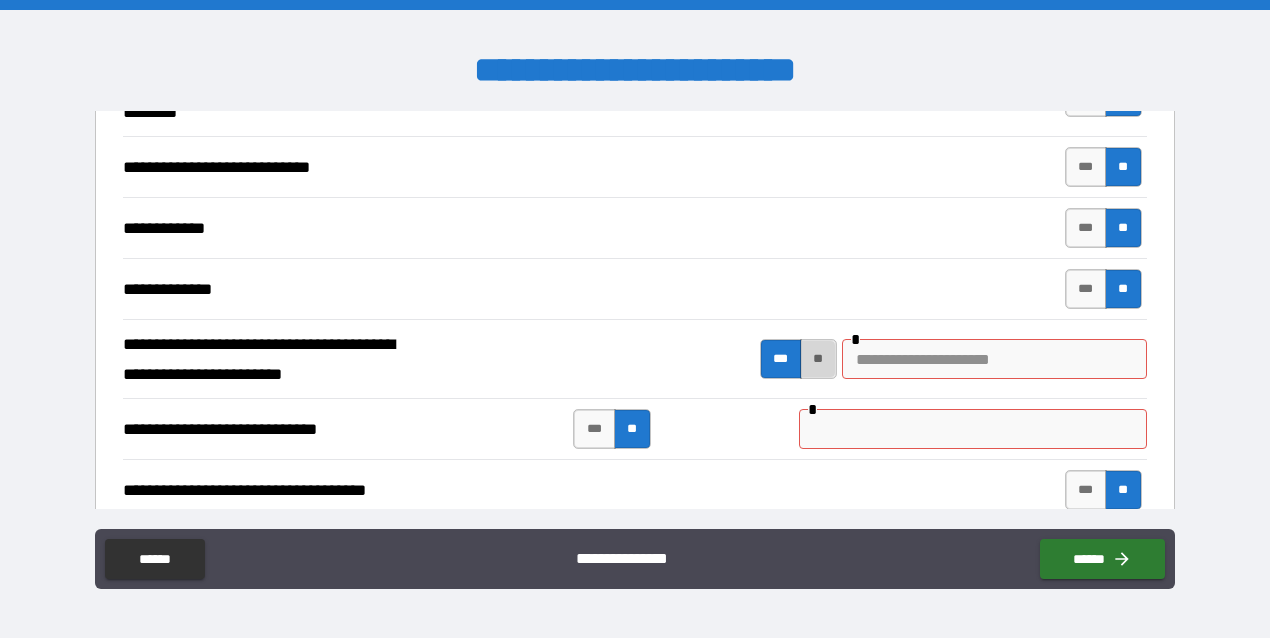 click on "**" at bounding box center [818, 359] 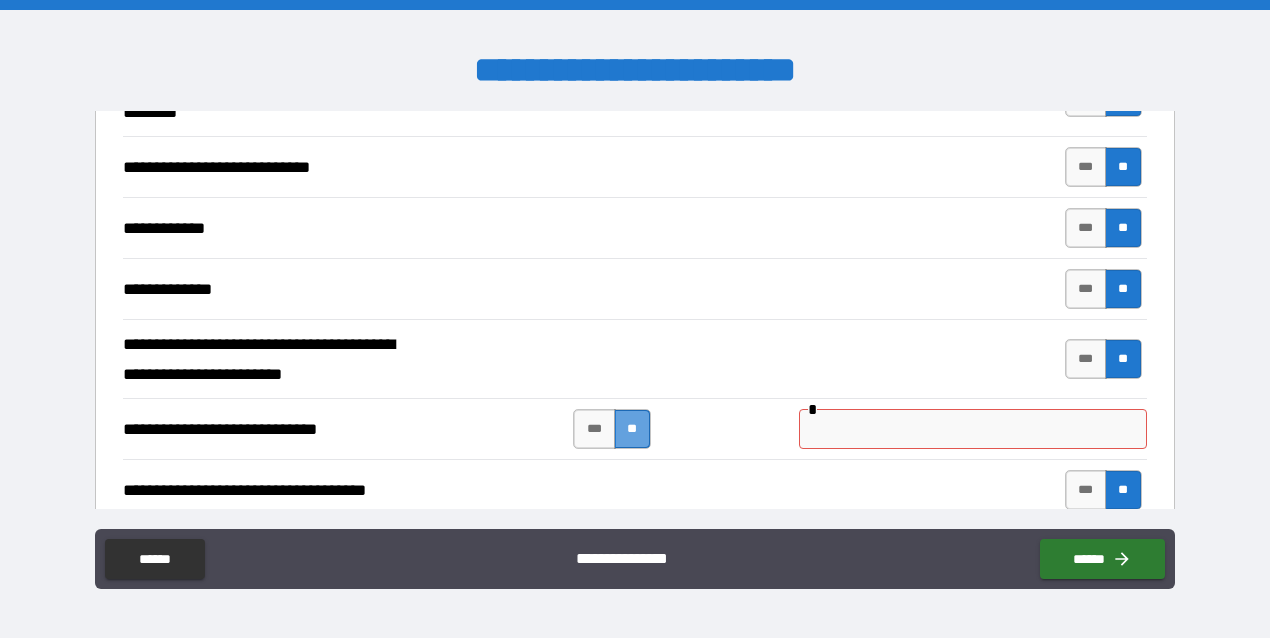 click on "**" at bounding box center (632, 429) 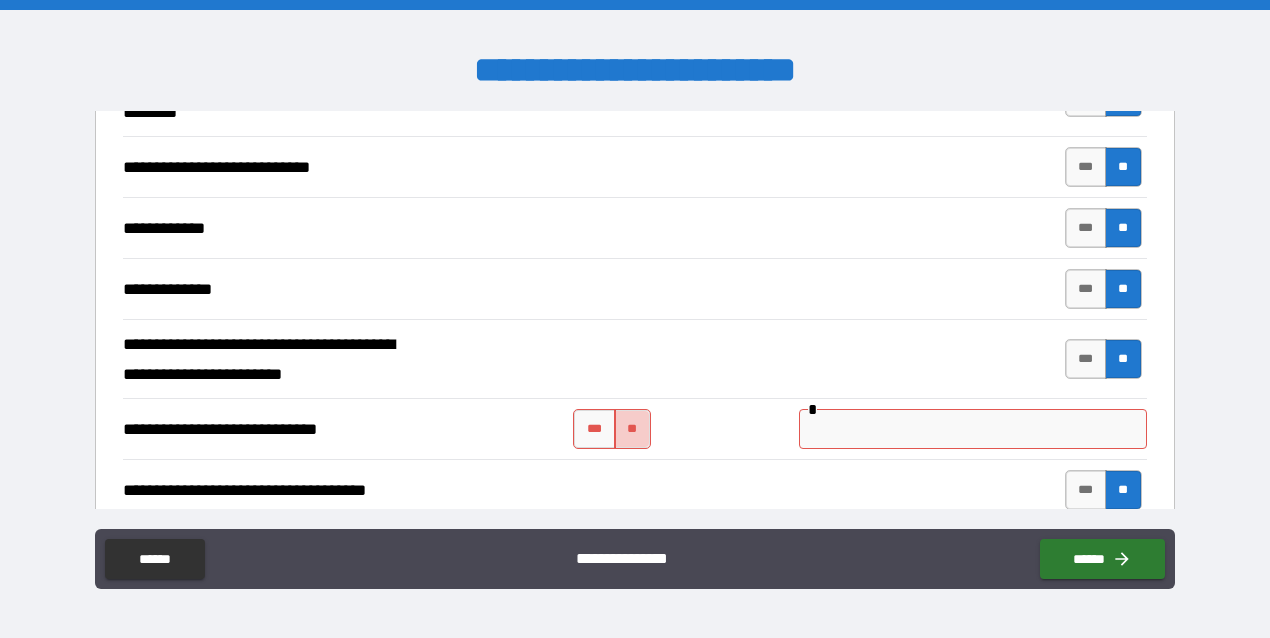 click on "**" at bounding box center (632, 429) 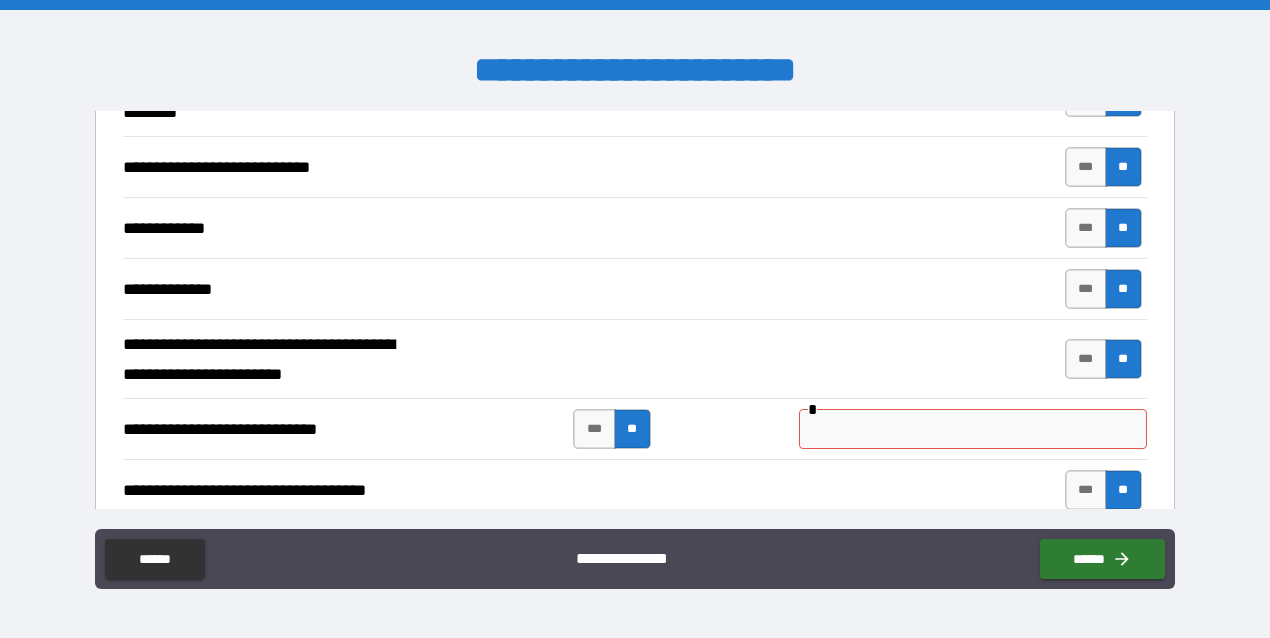 click on "**" at bounding box center (1123, 490) 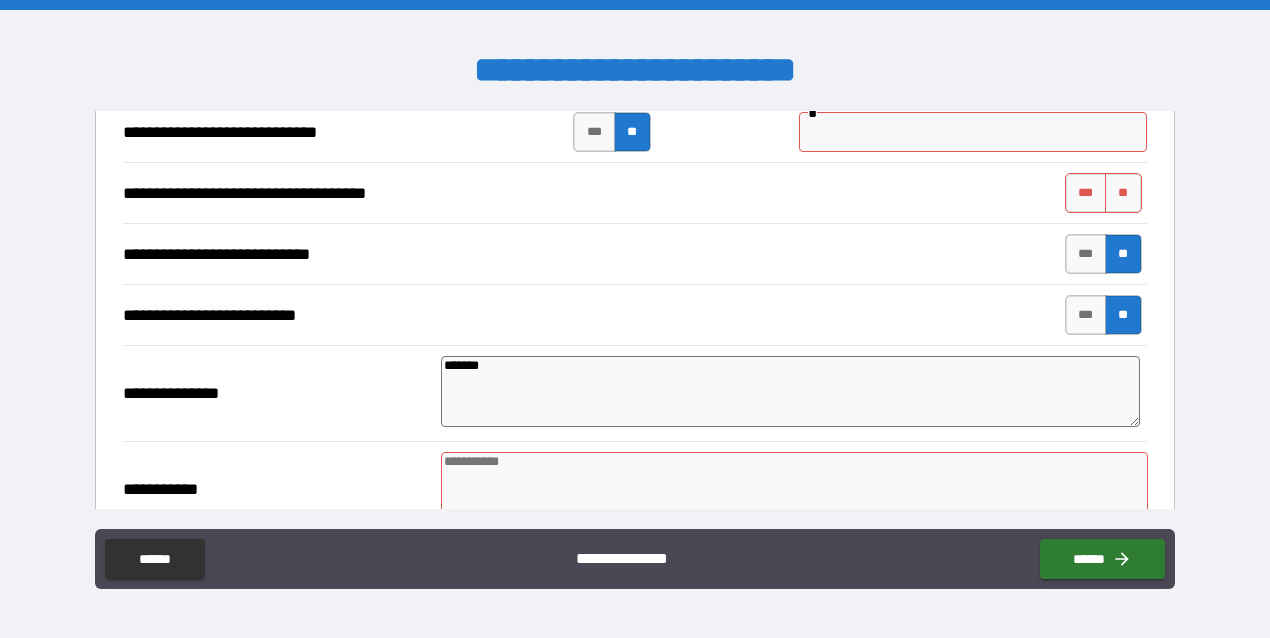 scroll, scrollTop: 5012, scrollLeft: 0, axis: vertical 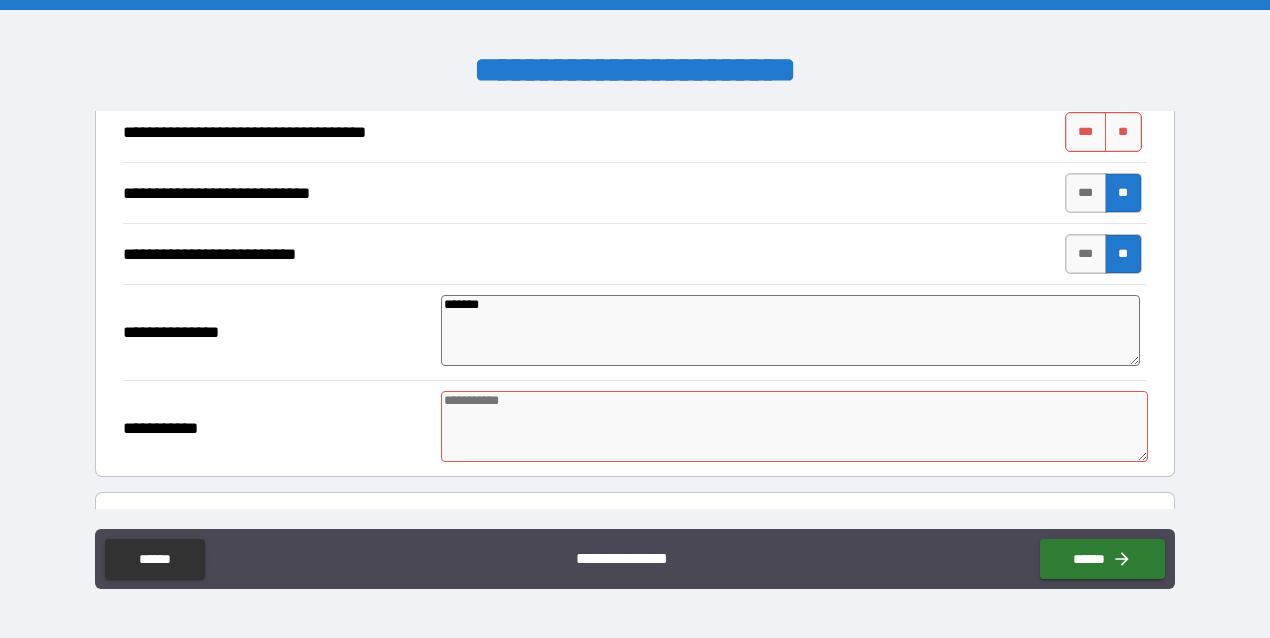 drag, startPoint x: 474, startPoint y: 300, endPoint x: 440, endPoint y: 298, distance: 34.058773 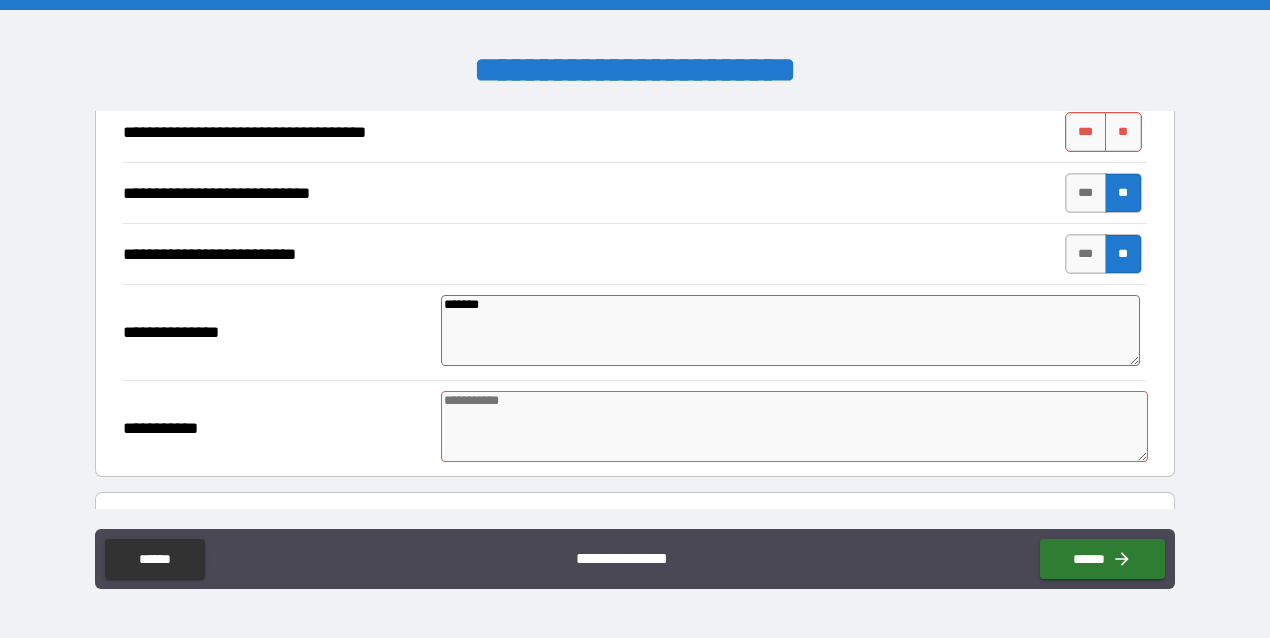 click on "*******" at bounding box center [790, 330] 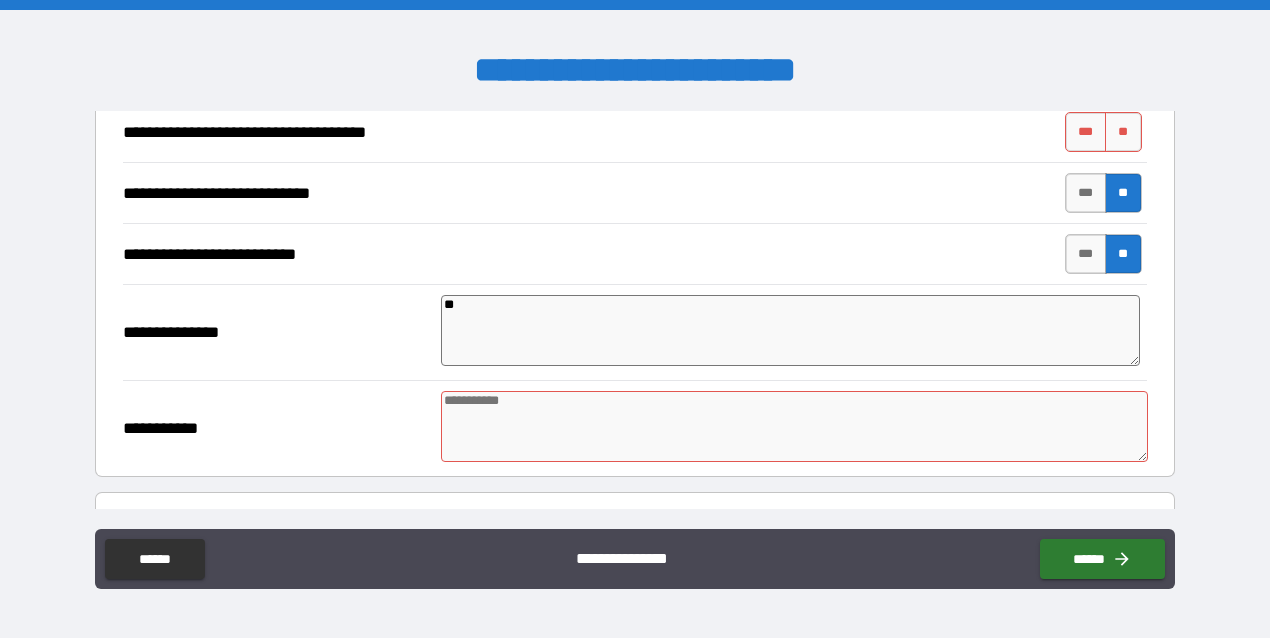 type on "*" 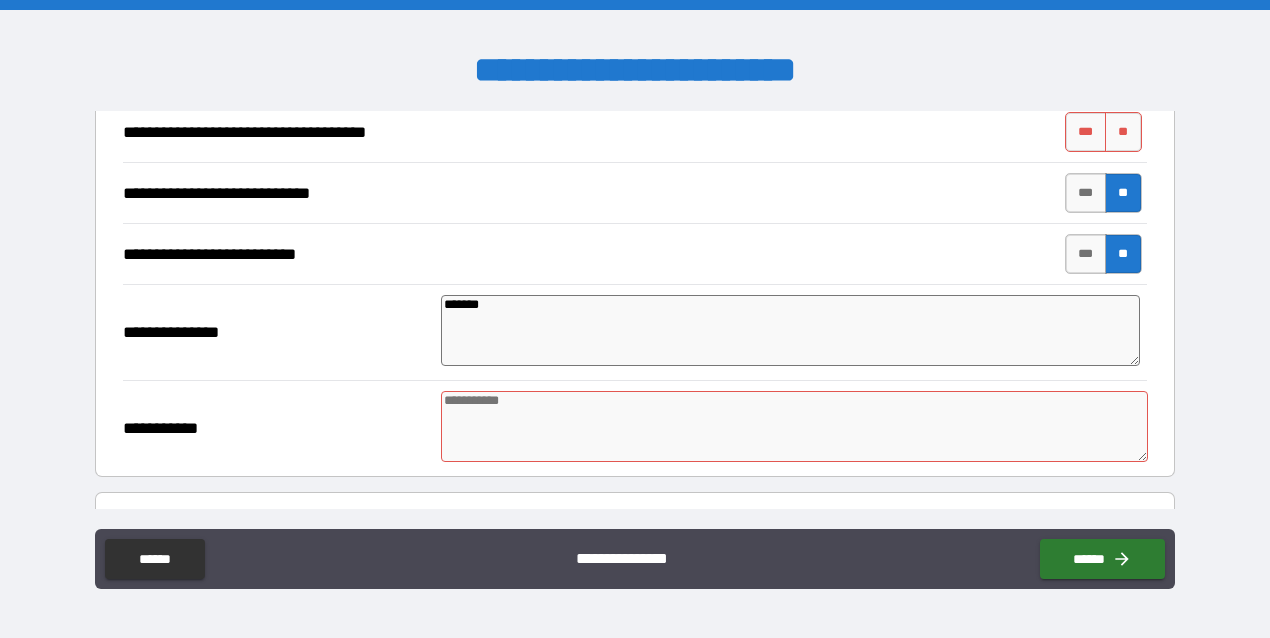 type on "*******" 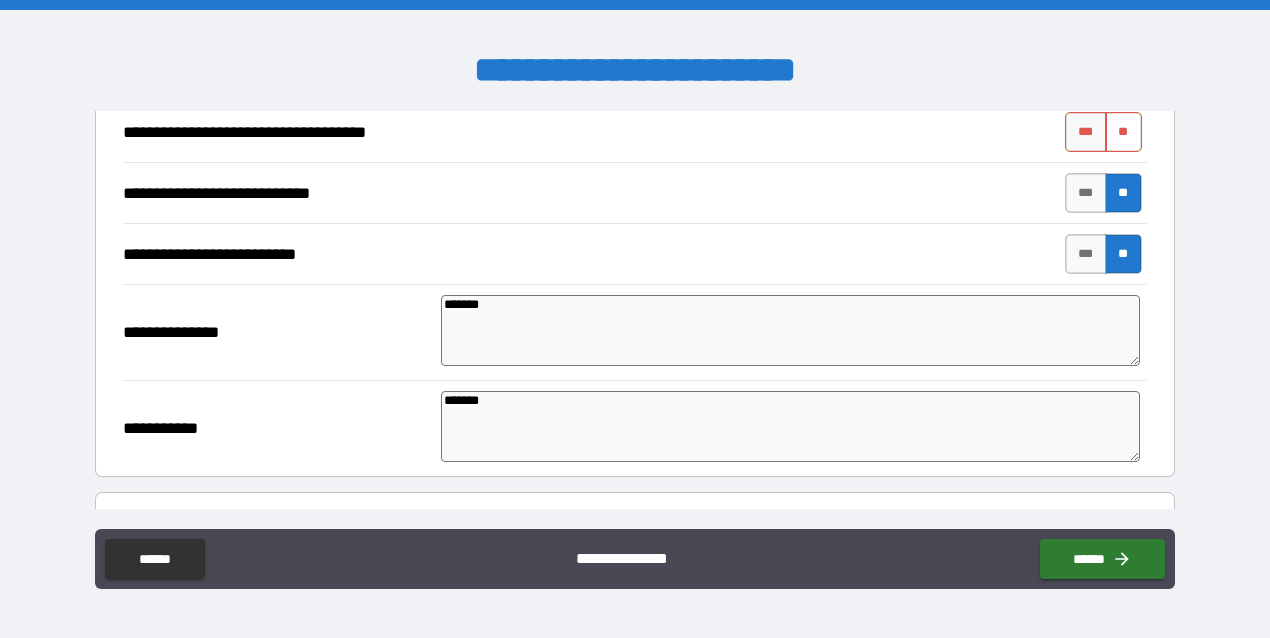 type on "*******" 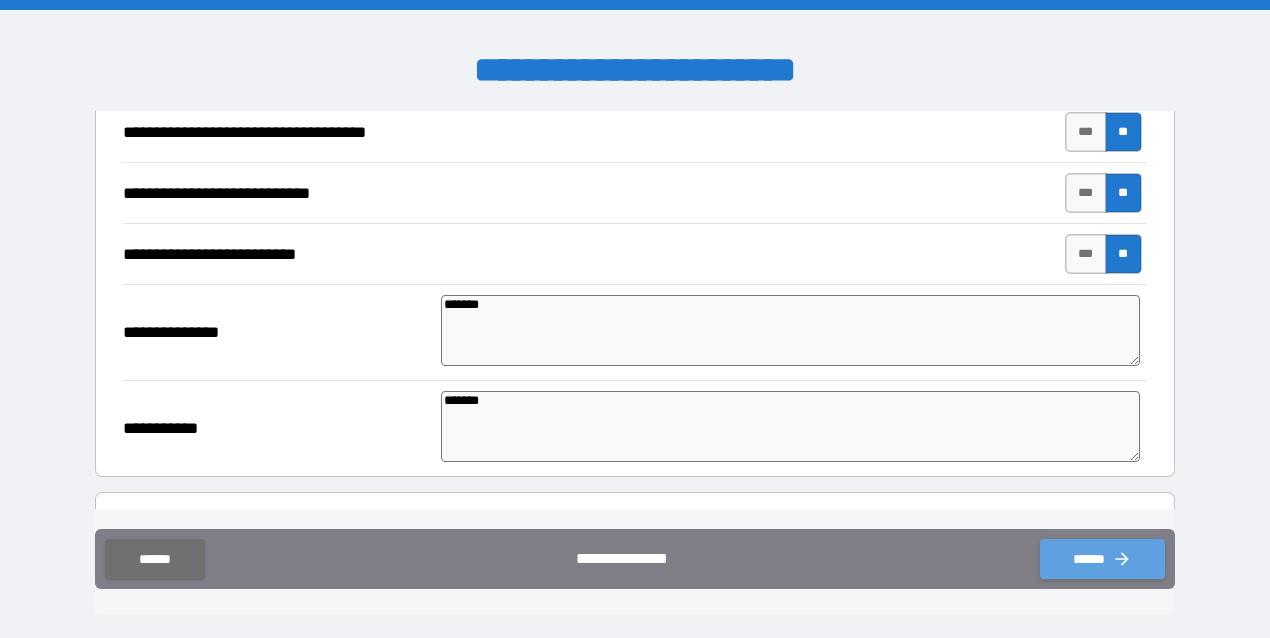 click on "******" at bounding box center (1102, 559) 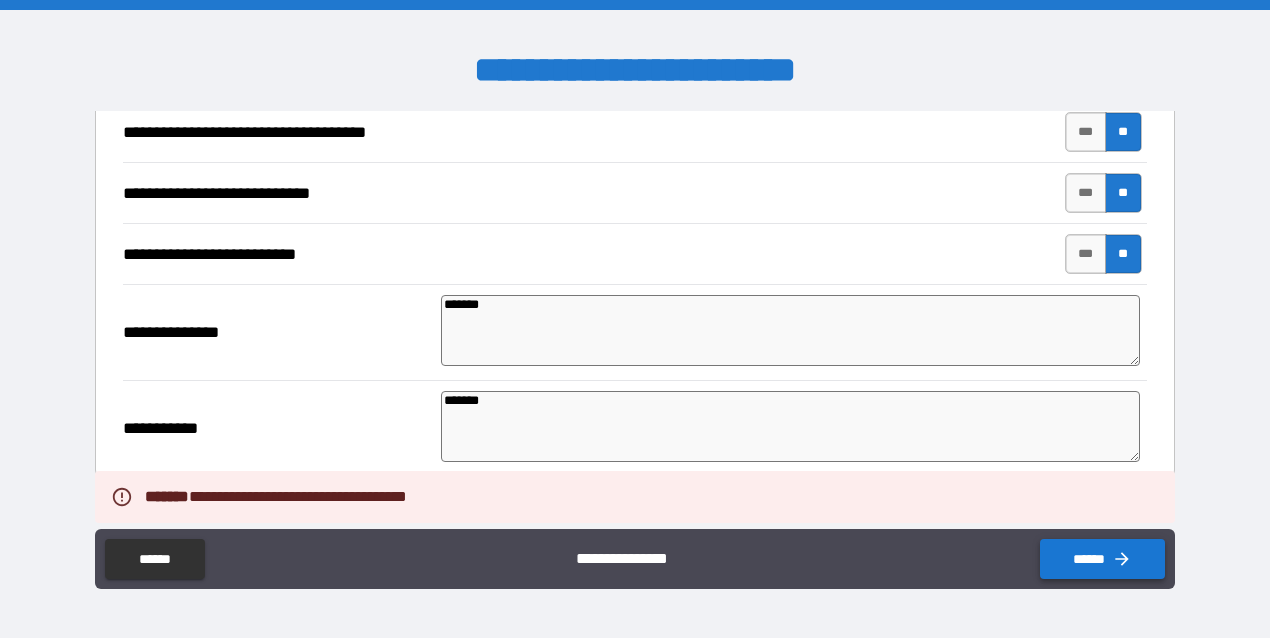 type 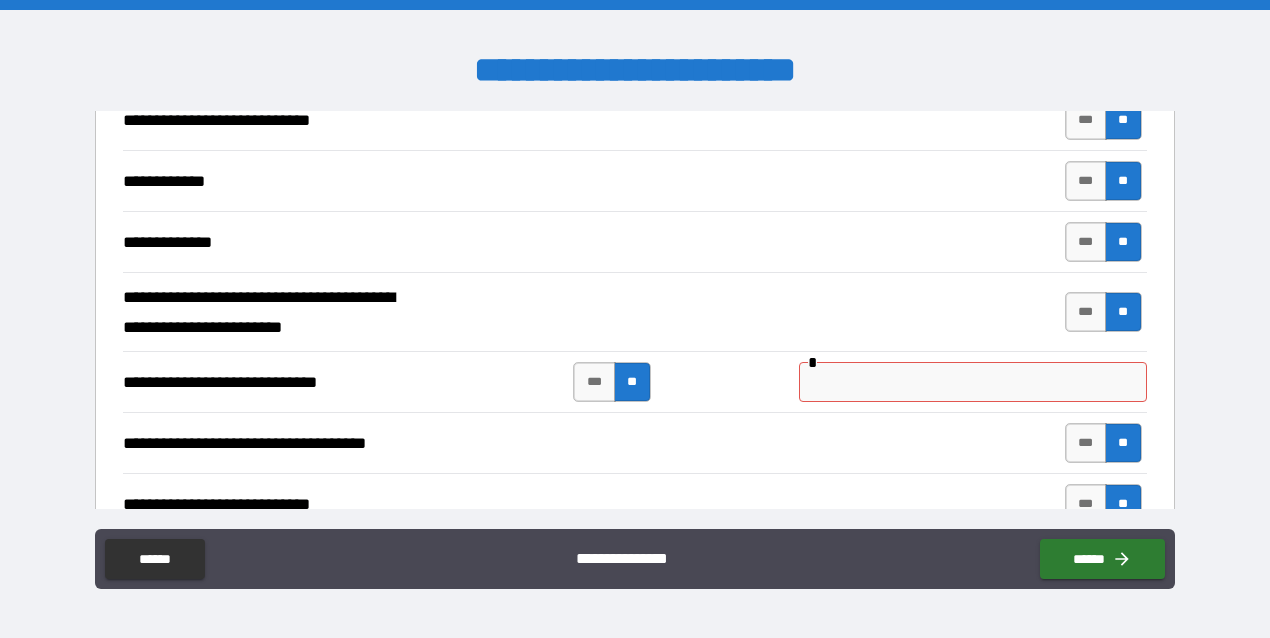 scroll, scrollTop: 4654, scrollLeft: 0, axis: vertical 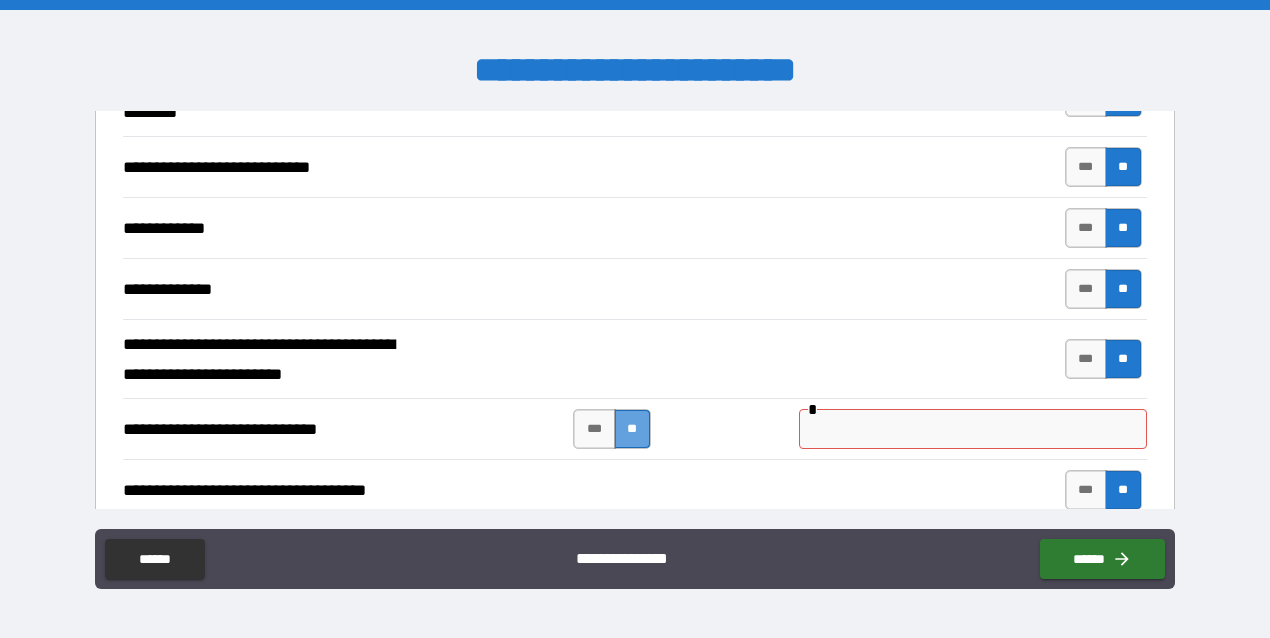 click on "**" at bounding box center (632, 429) 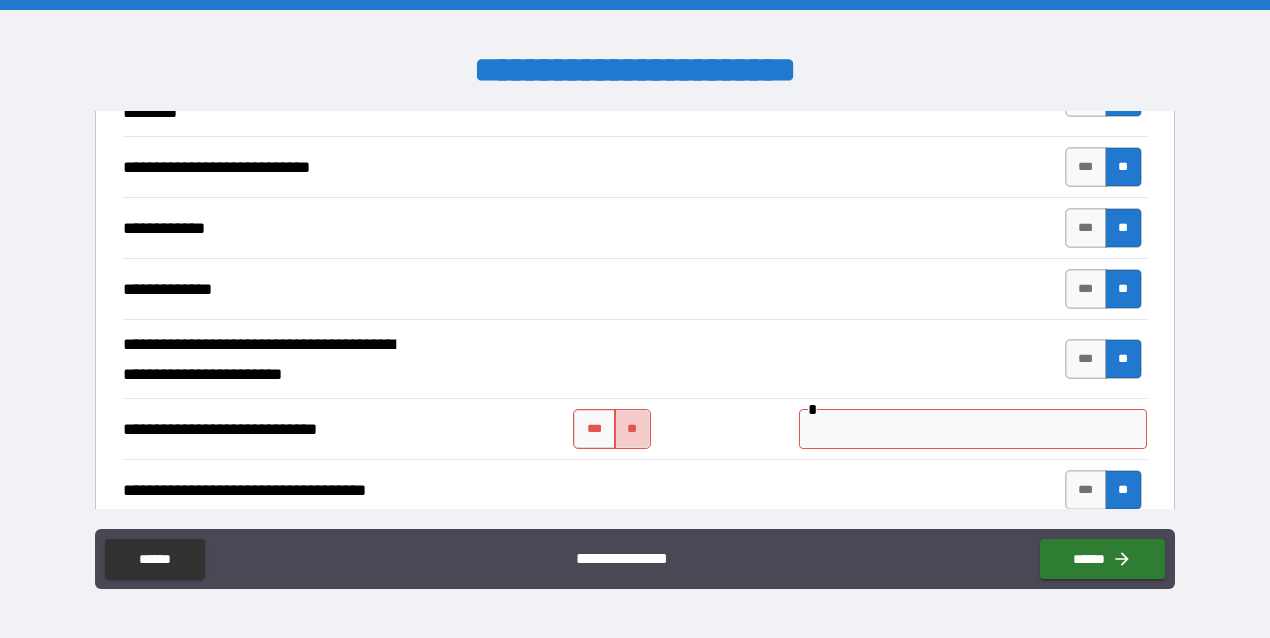 click on "**" at bounding box center [632, 429] 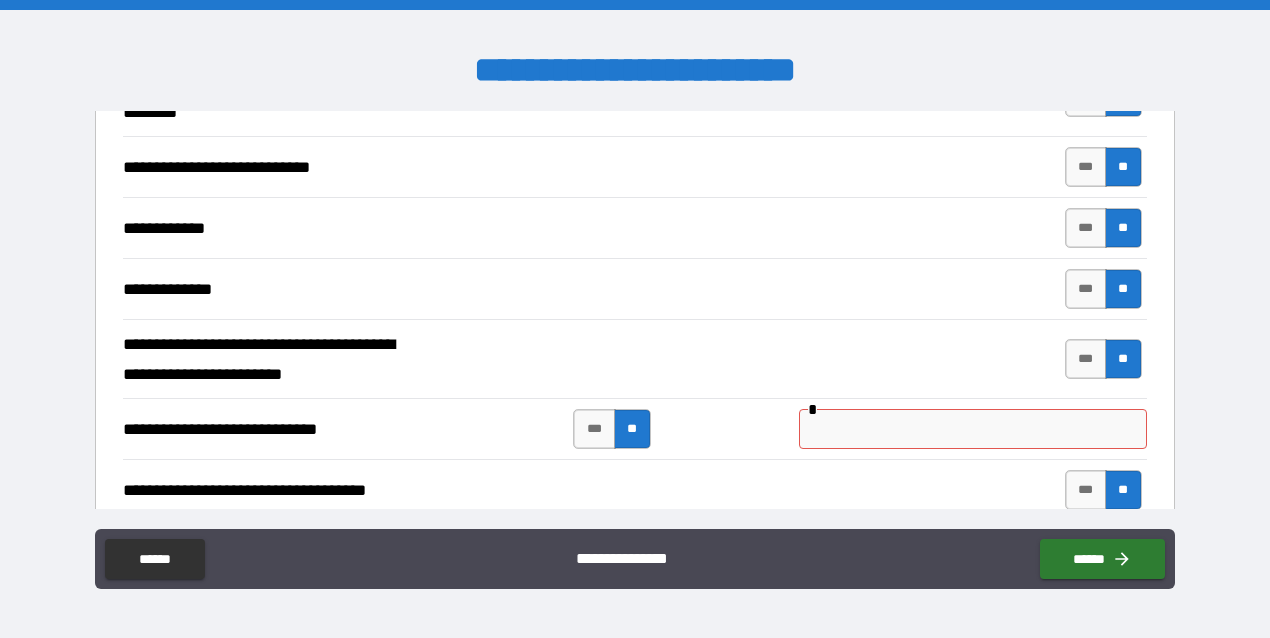 click on "**" at bounding box center (632, 429) 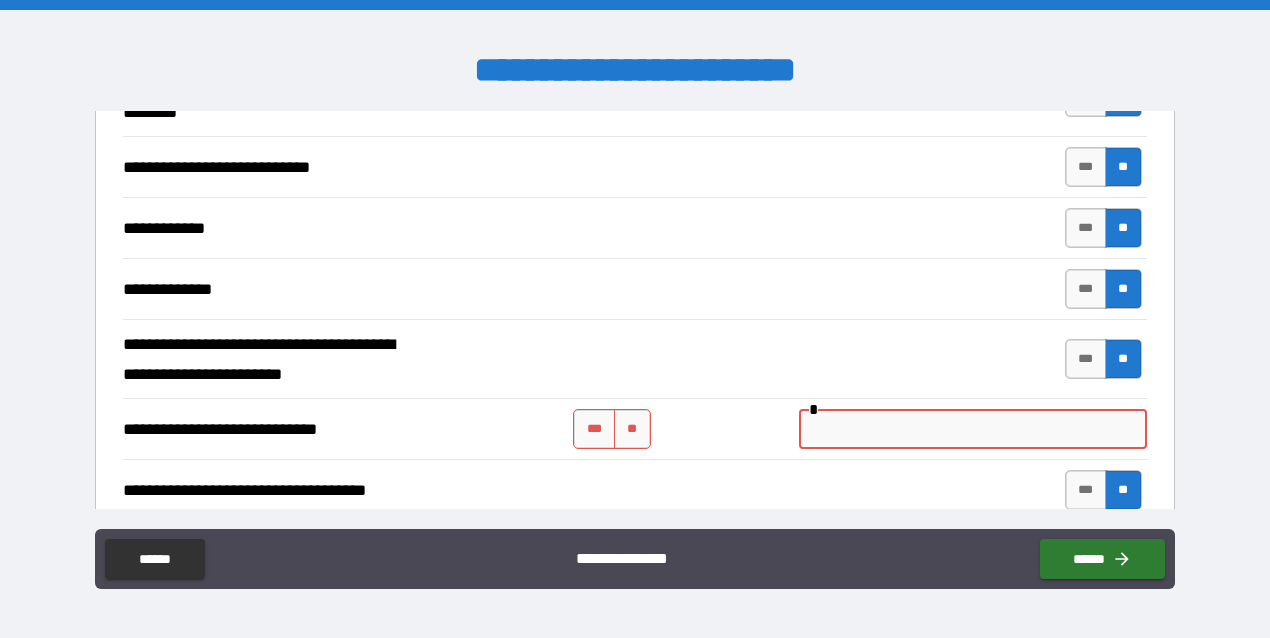 click at bounding box center [973, 429] 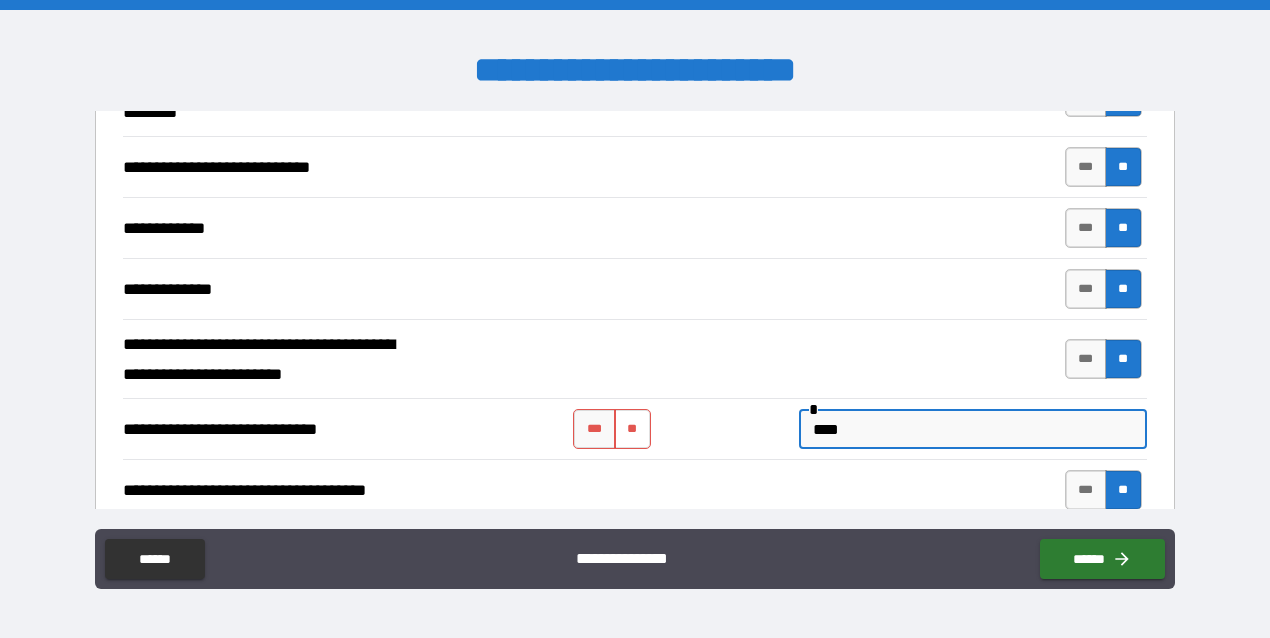 type on "****" 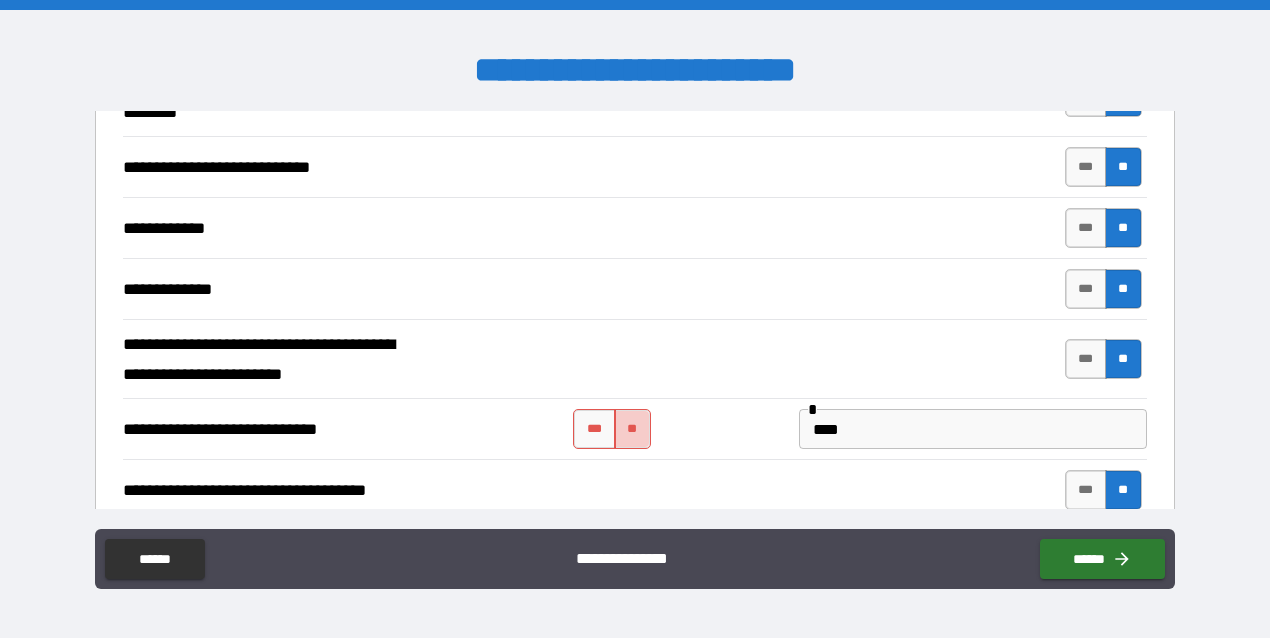 click on "**" at bounding box center [632, 429] 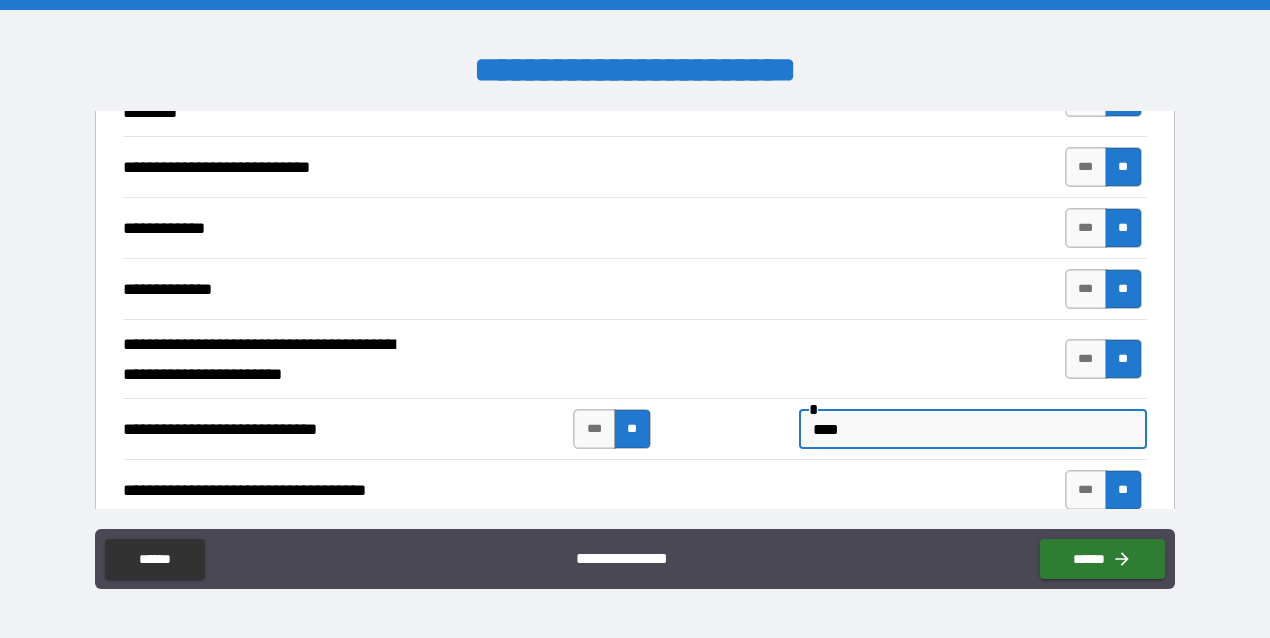 drag, startPoint x: 852, startPoint y: 429, endPoint x: 795, endPoint y: 418, distance: 58.0517 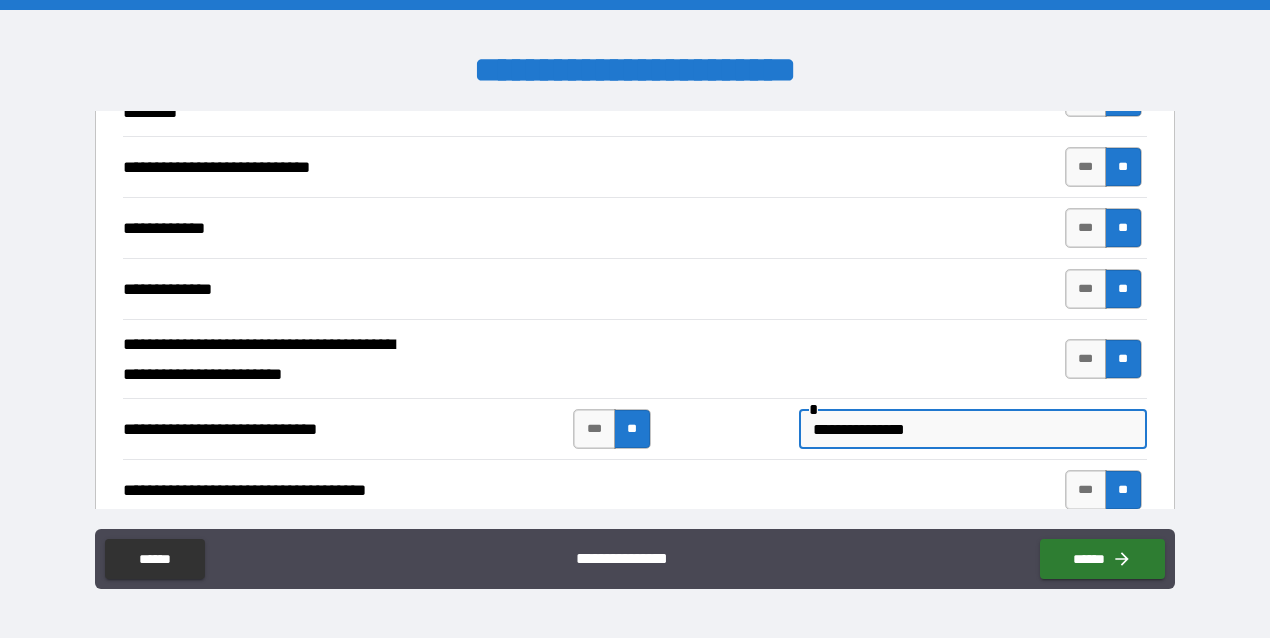 click on "**********" at bounding box center [973, 429] 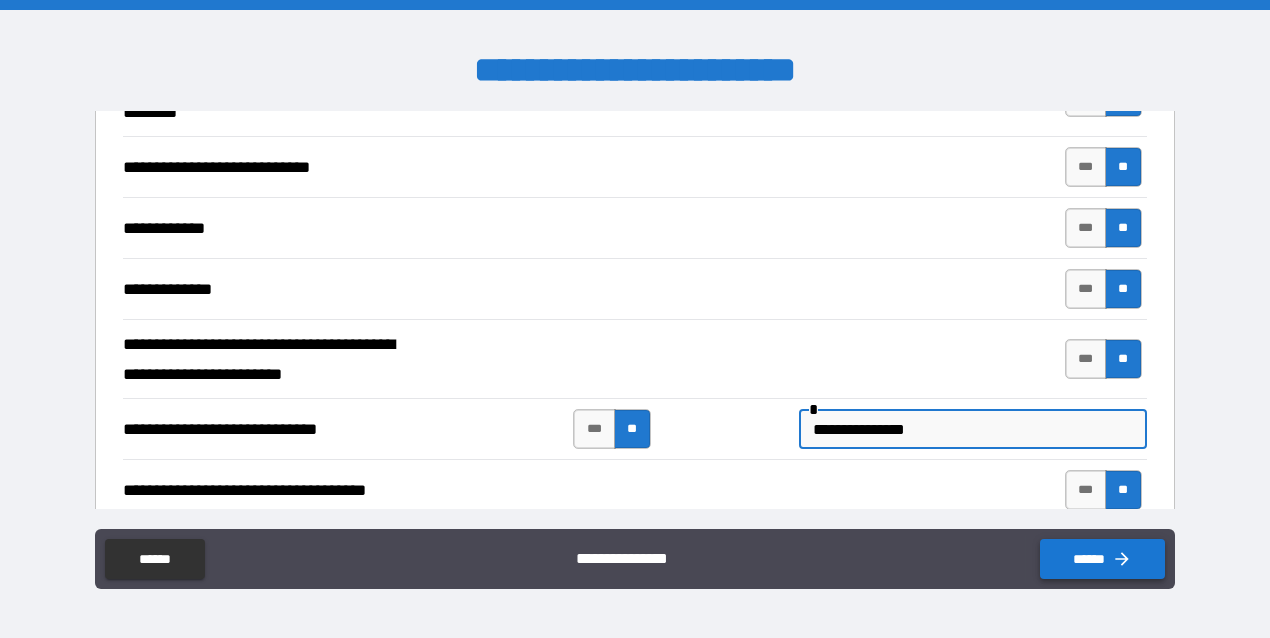 type on "**********" 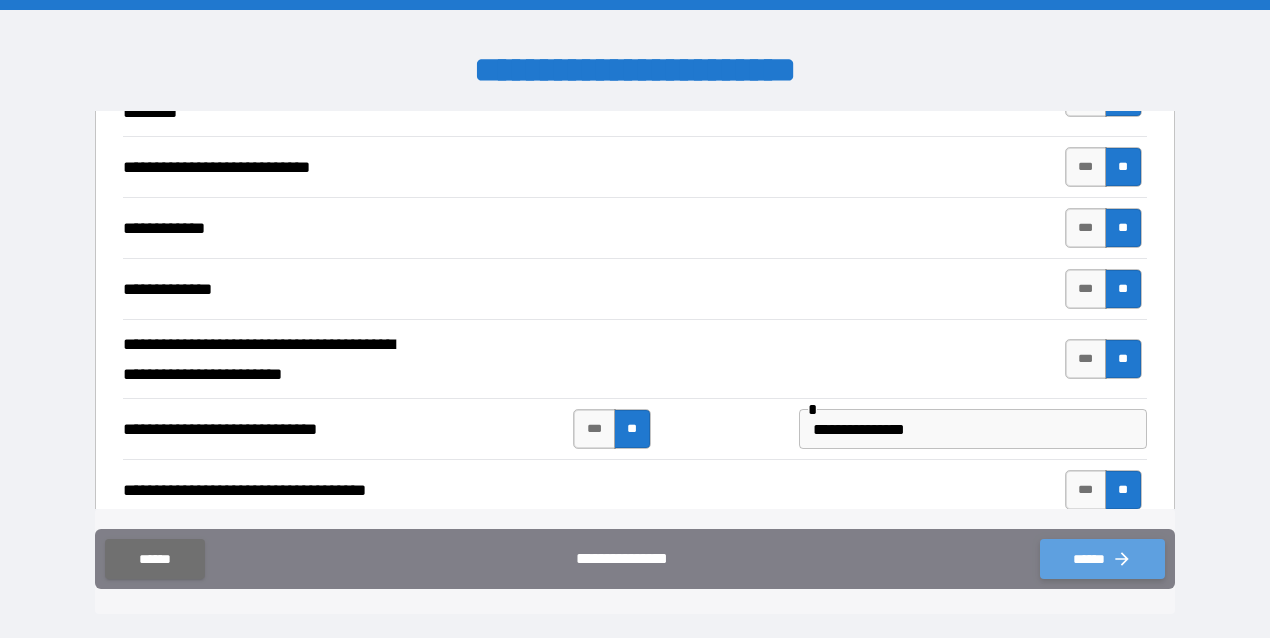 click on "******" at bounding box center (1102, 559) 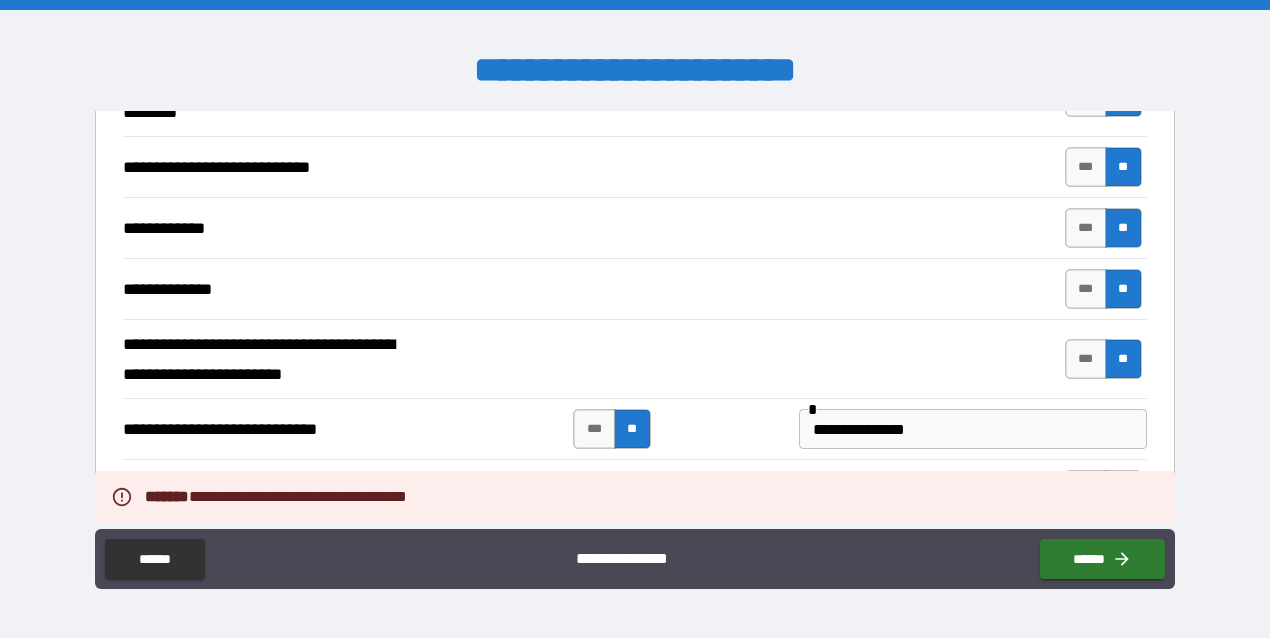 scroll, scrollTop: 4296, scrollLeft: 0, axis: vertical 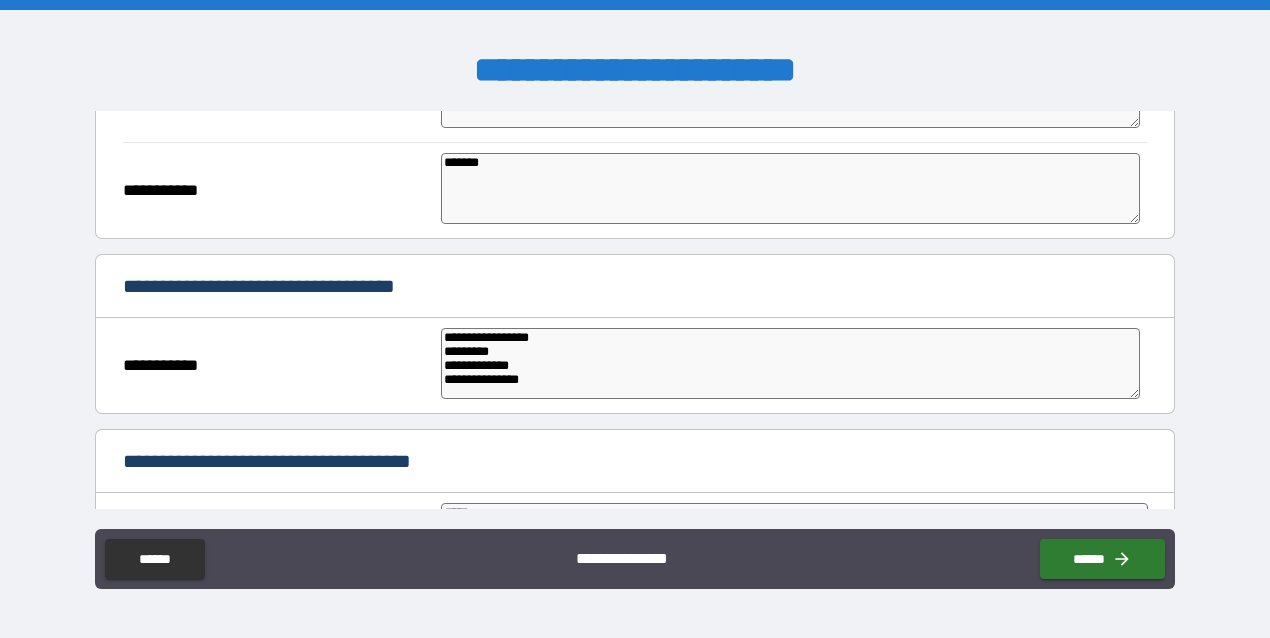 click on "**********" at bounding box center (790, 363) 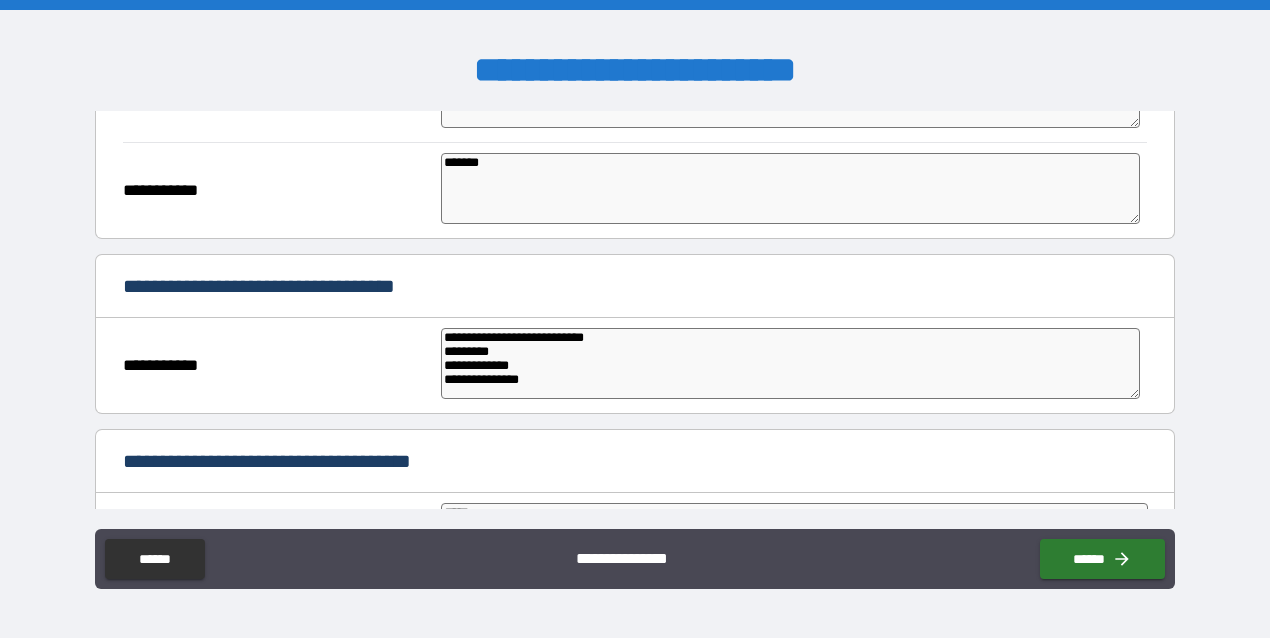 click on "**********" at bounding box center (790, 363) 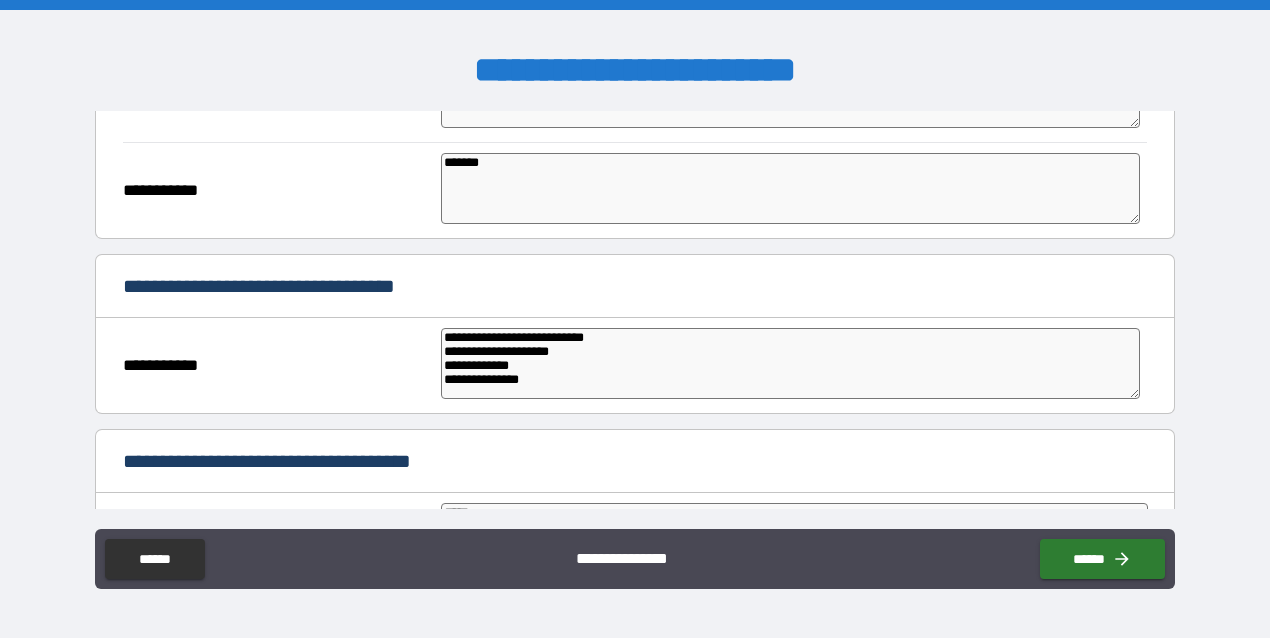 click on "**********" at bounding box center (790, 363) 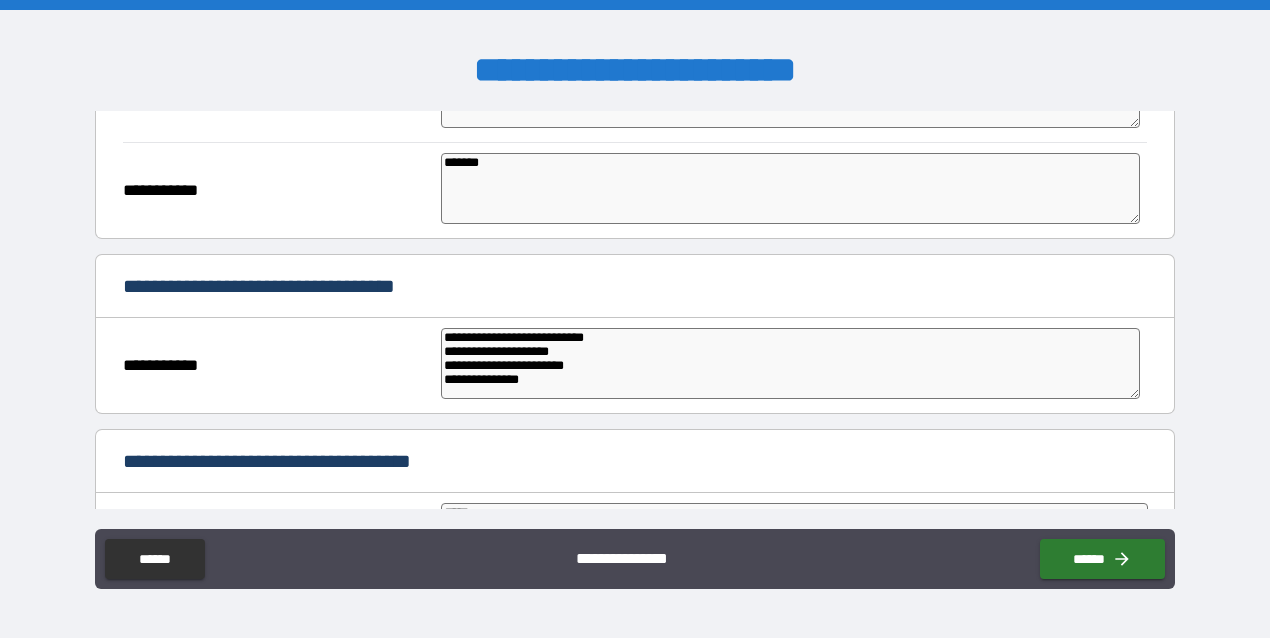 click on "**********" at bounding box center [790, 363] 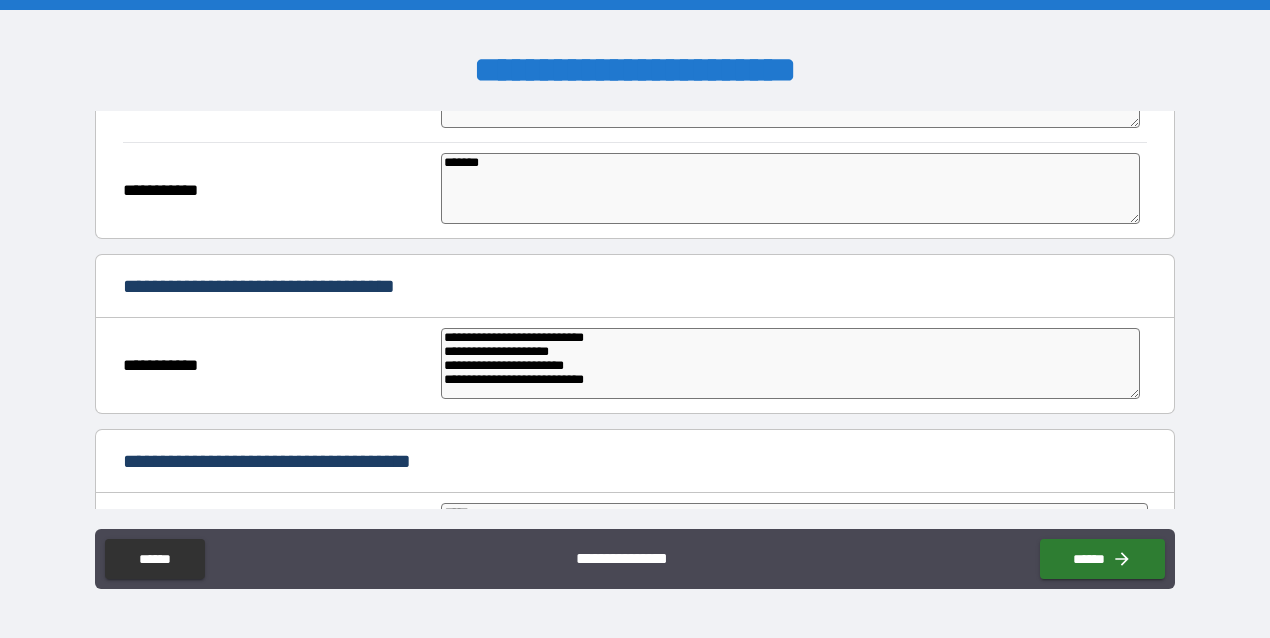 type on "**********" 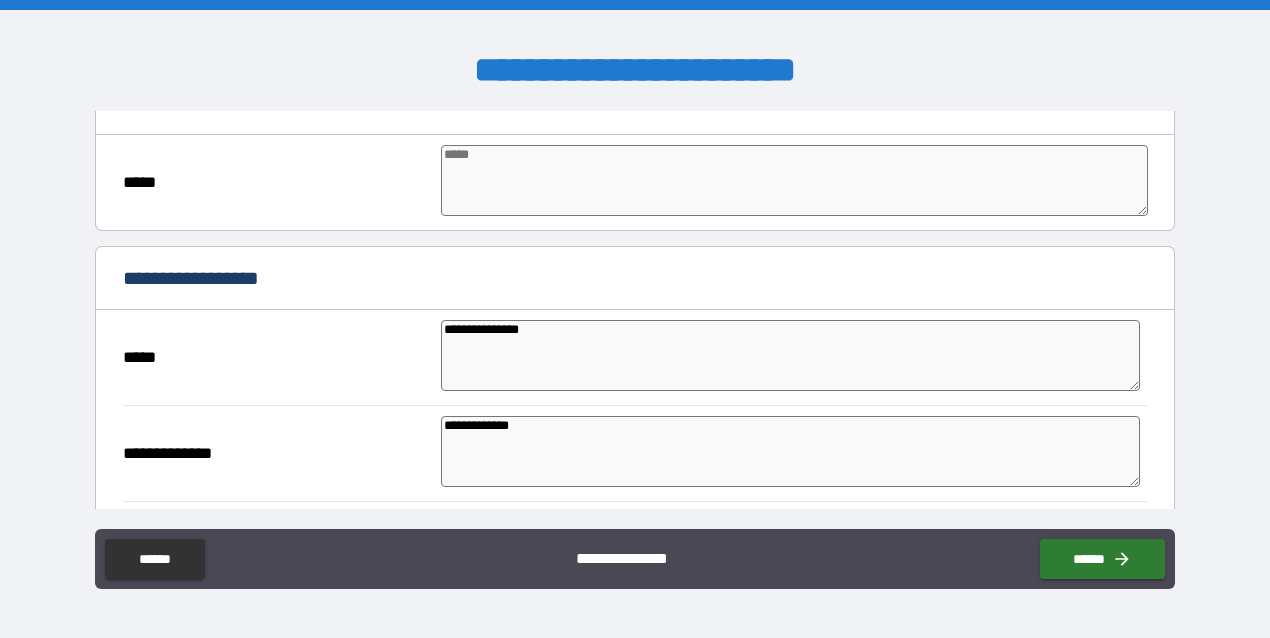 click at bounding box center (794, 180) 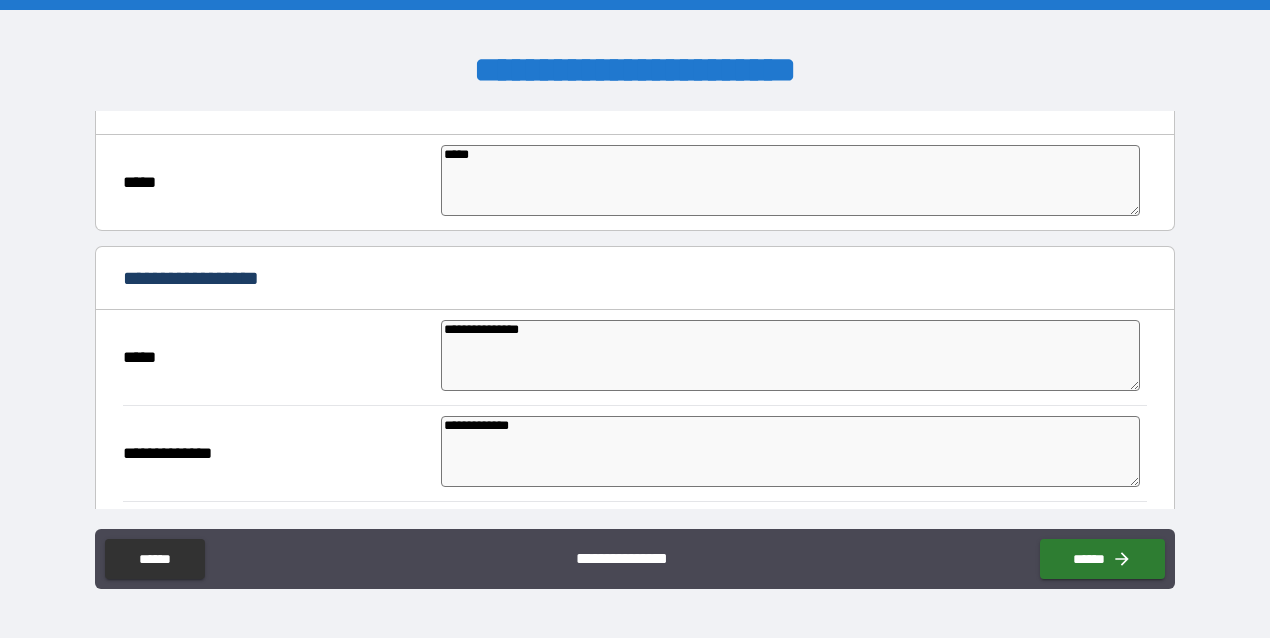 click on "*****" at bounding box center (790, 180) 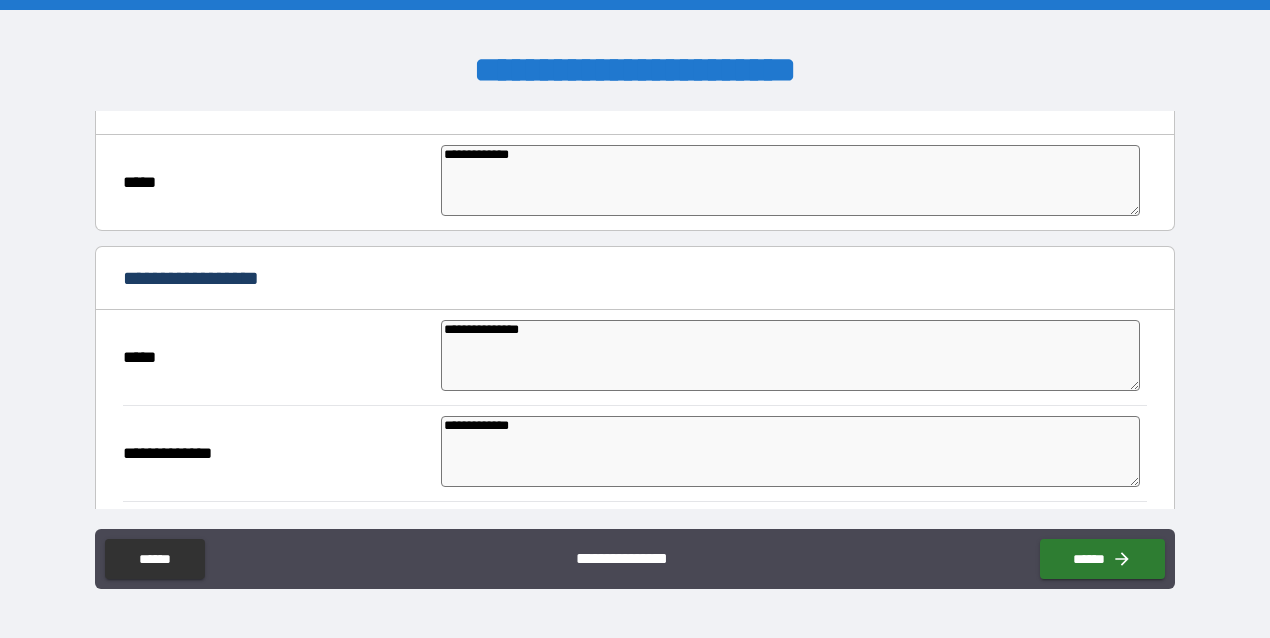 type on "**********" 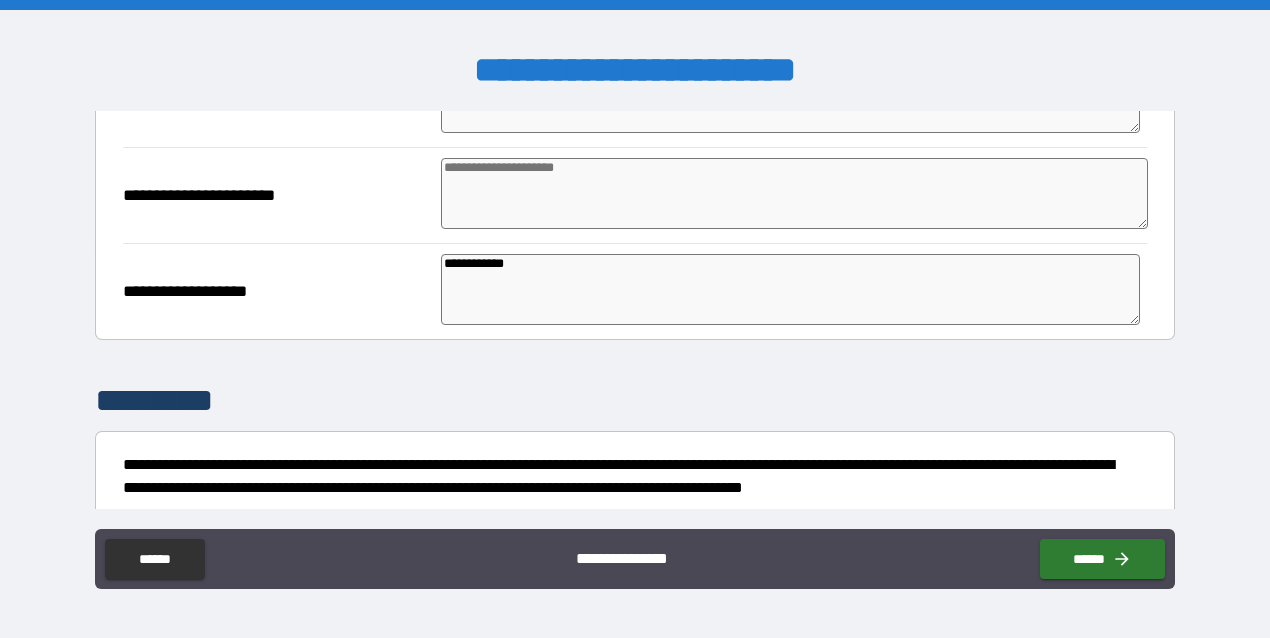 scroll, scrollTop: 5966, scrollLeft: 0, axis: vertical 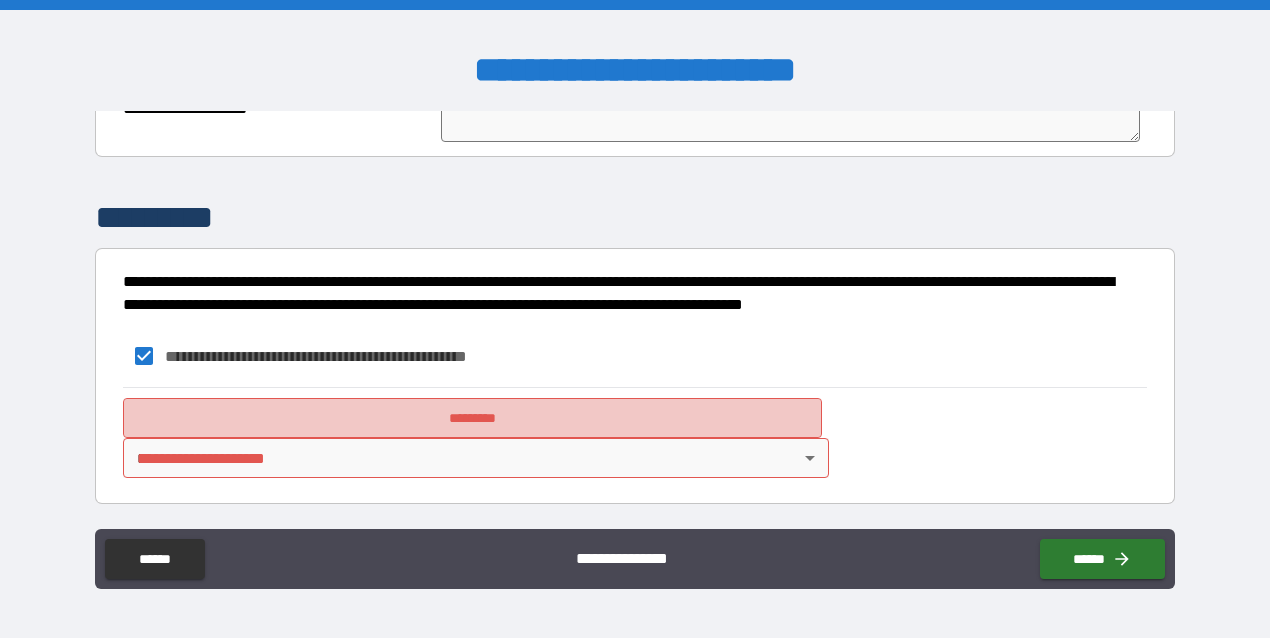 click on "*********" at bounding box center [472, 418] 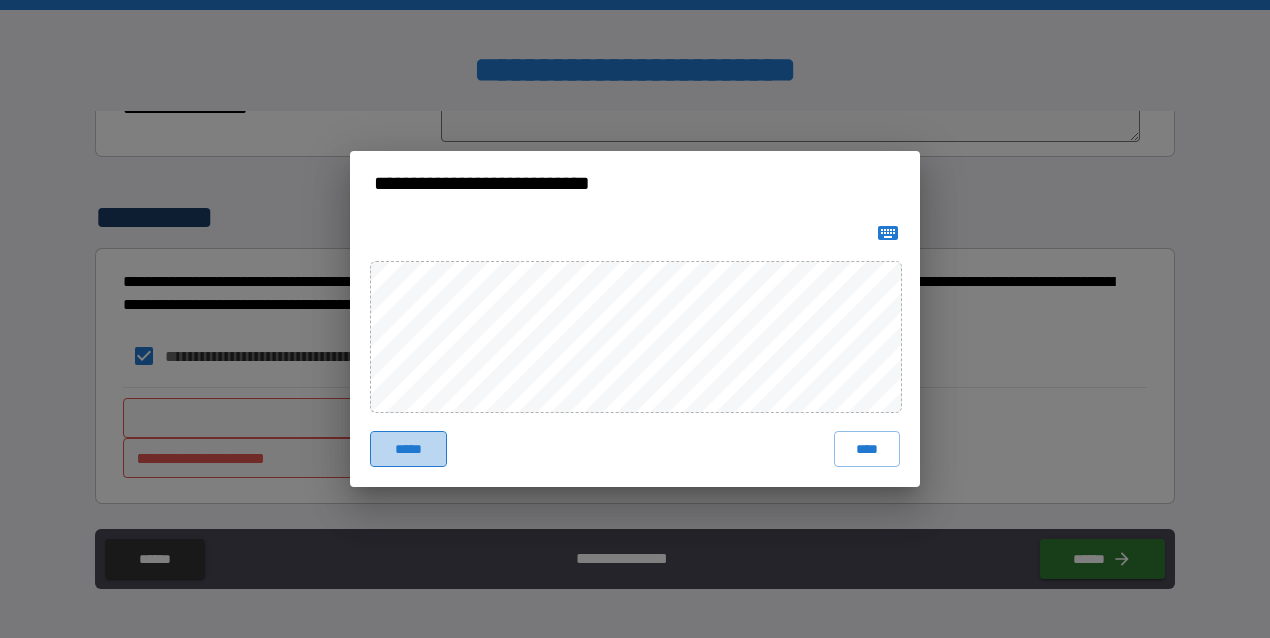 click on "*****" at bounding box center (408, 449) 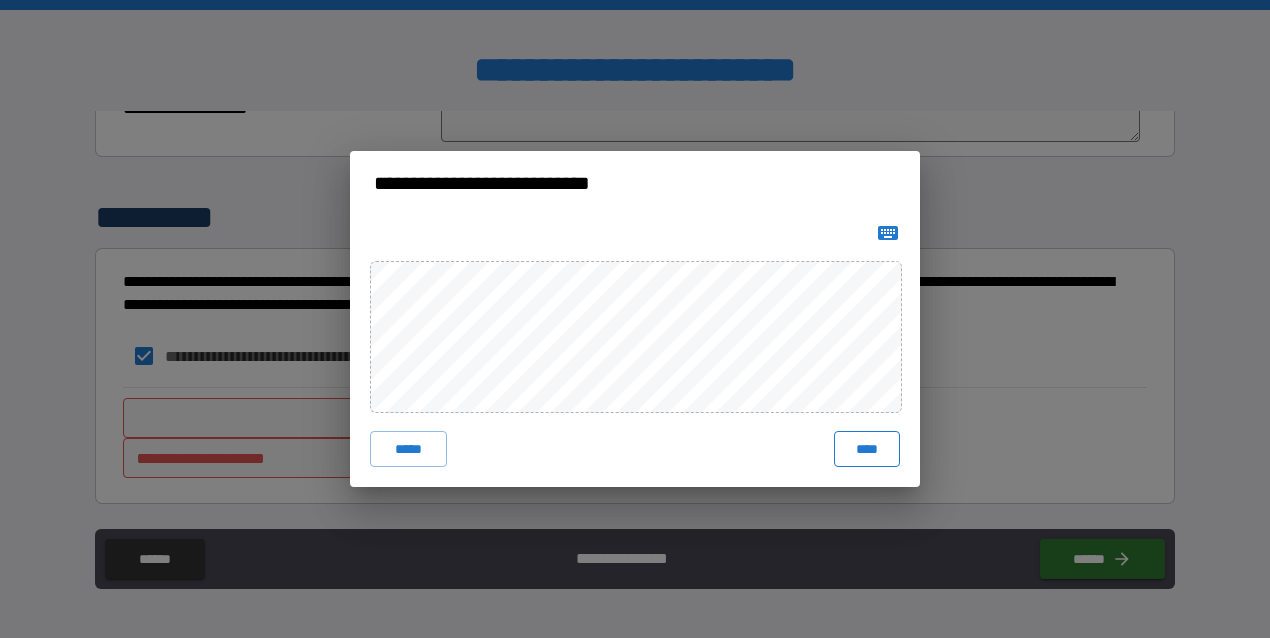 click on "****" at bounding box center [867, 449] 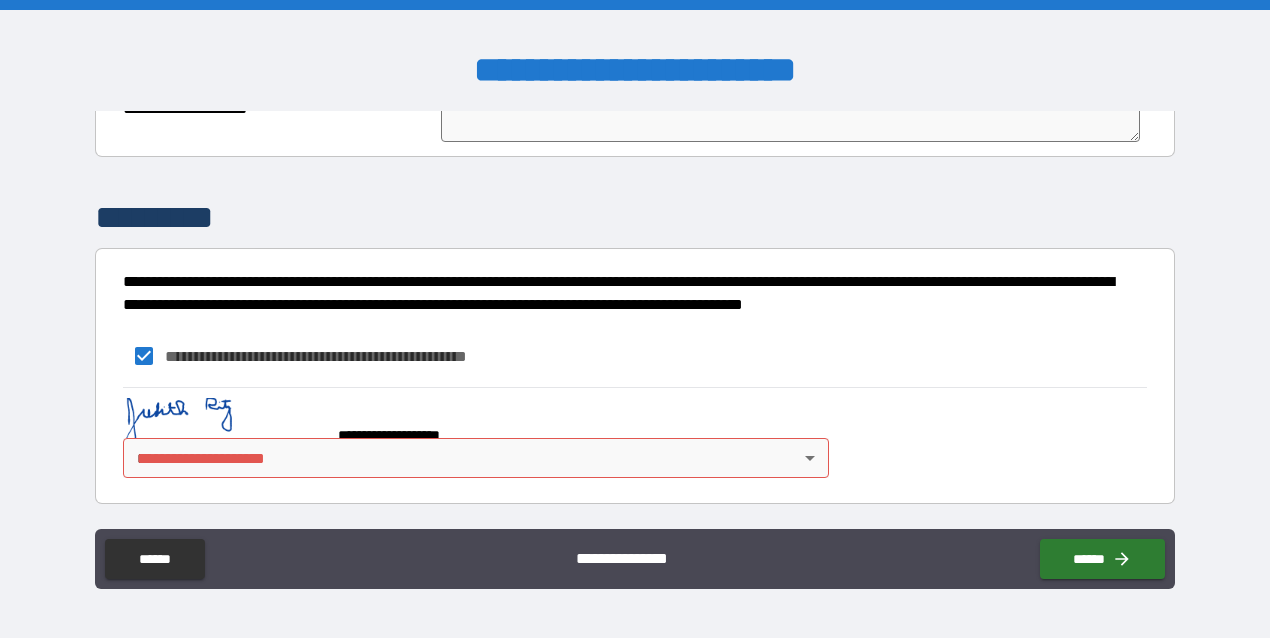 scroll, scrollTop: 6135, scrollLeft: 0, axis: vertical 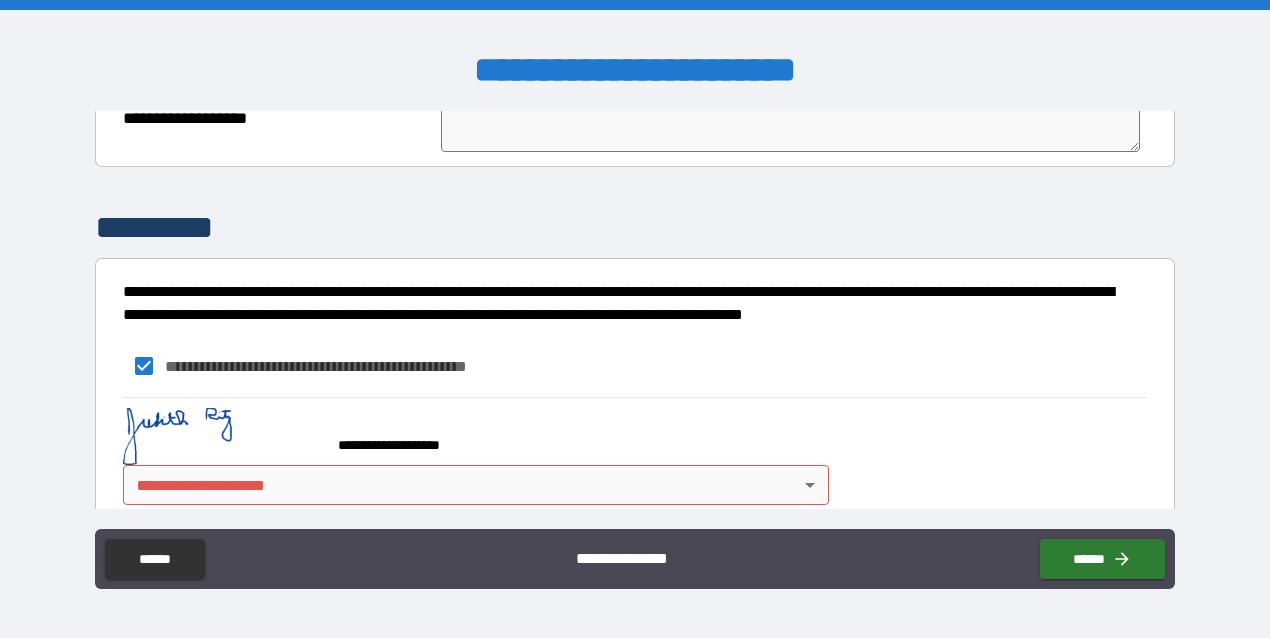 click on "**********" at bounding box center (635, 456) 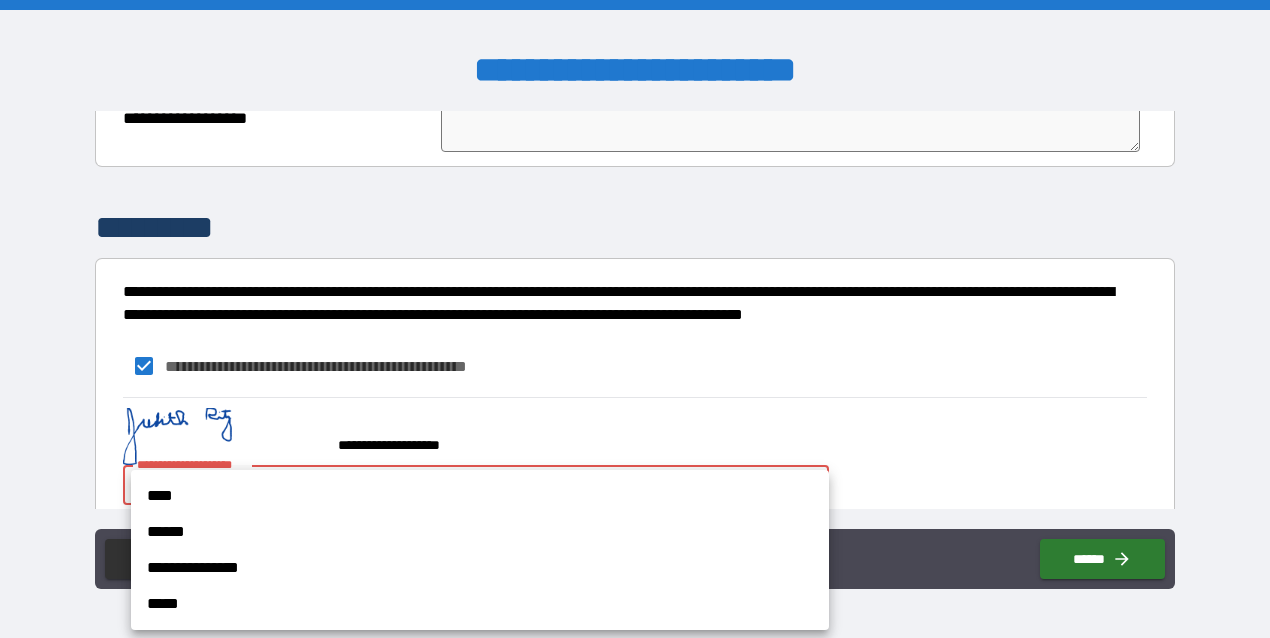 click on "**********" at bounding box center (635, 319) 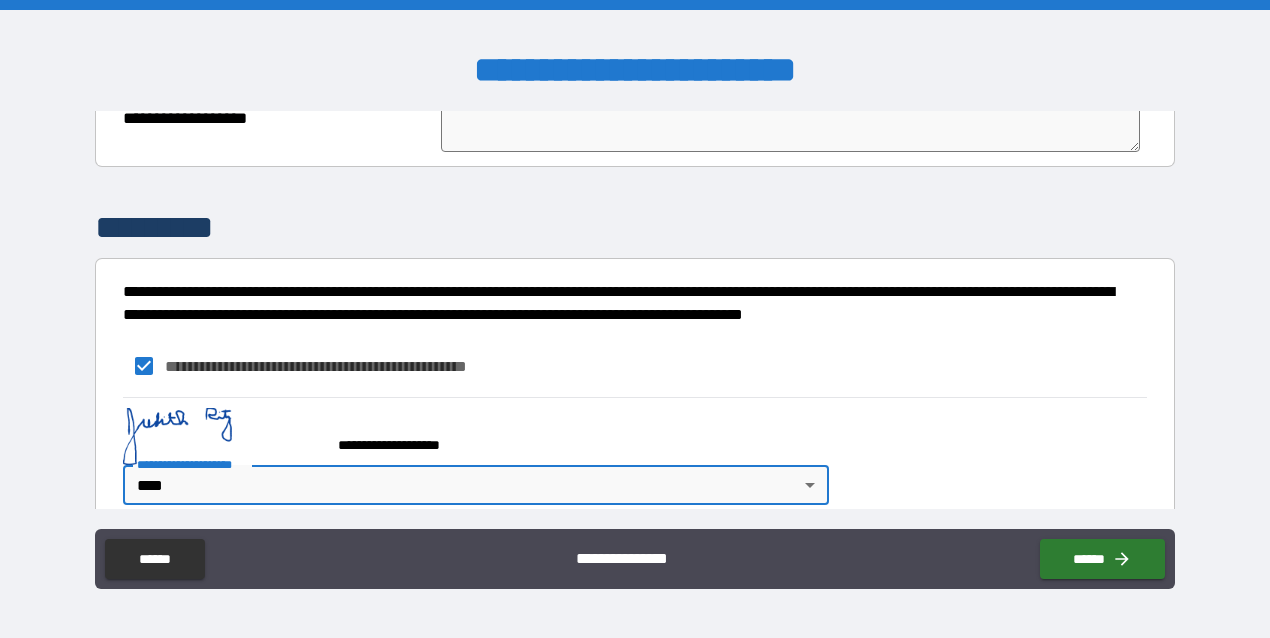 type on "****" 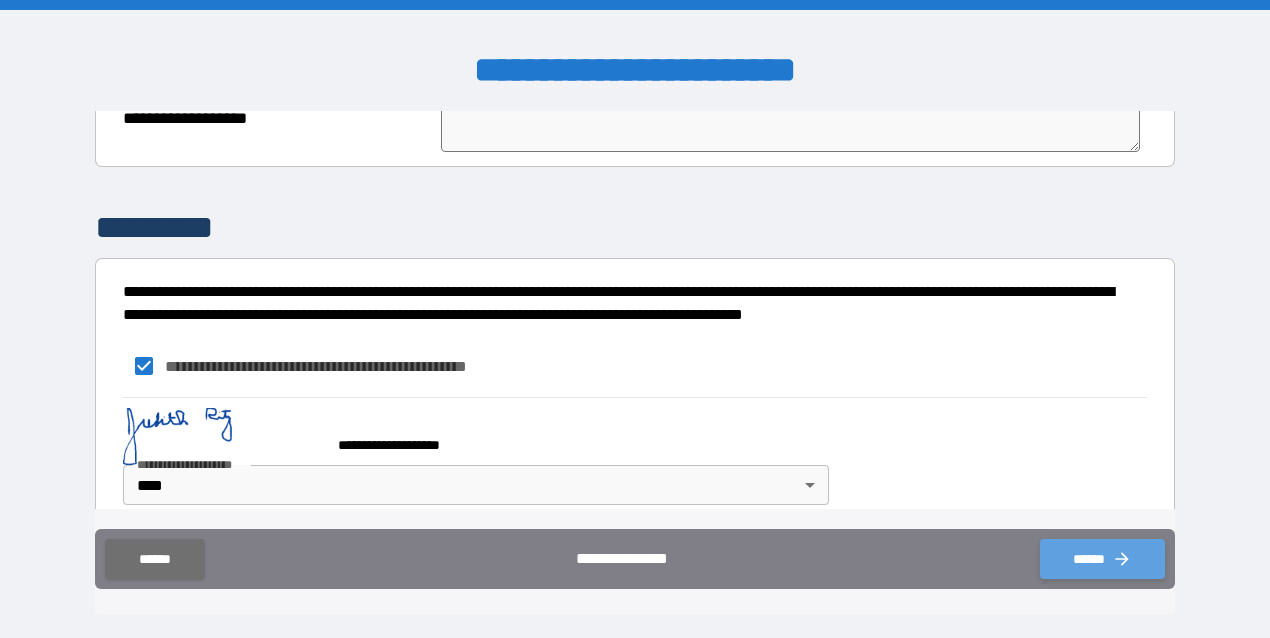 click on "******" at bounding box center (1102, 559) 